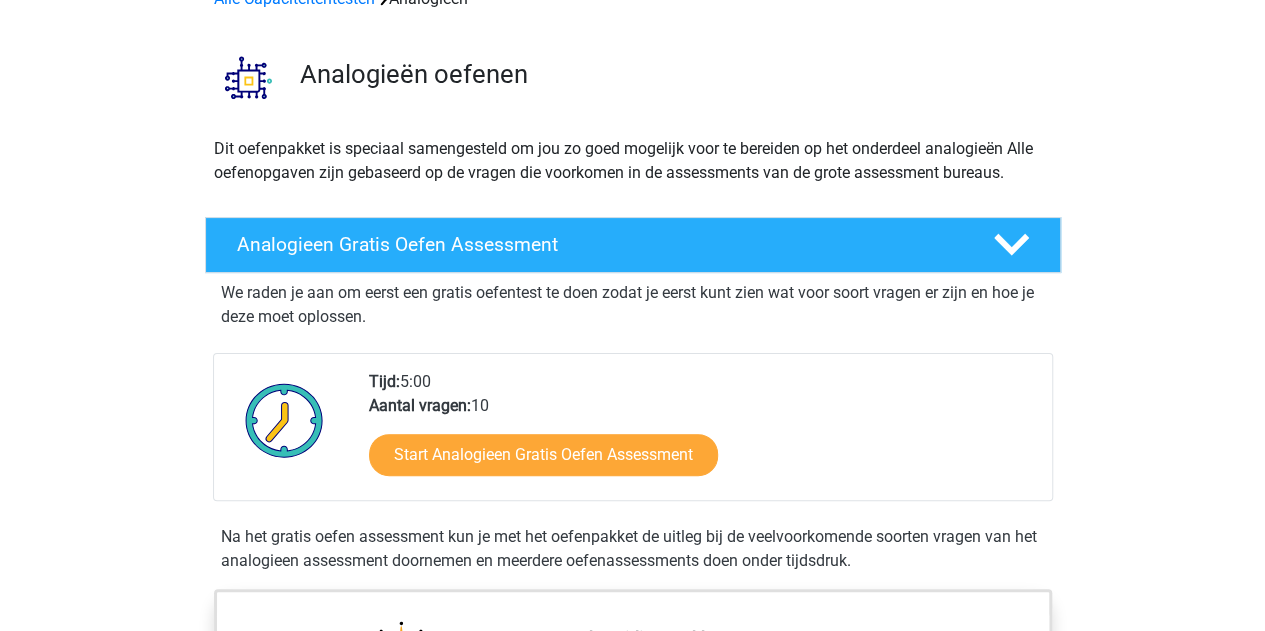 scroll, scrollTop: 116, scrollLeft: 0, axis: vertical 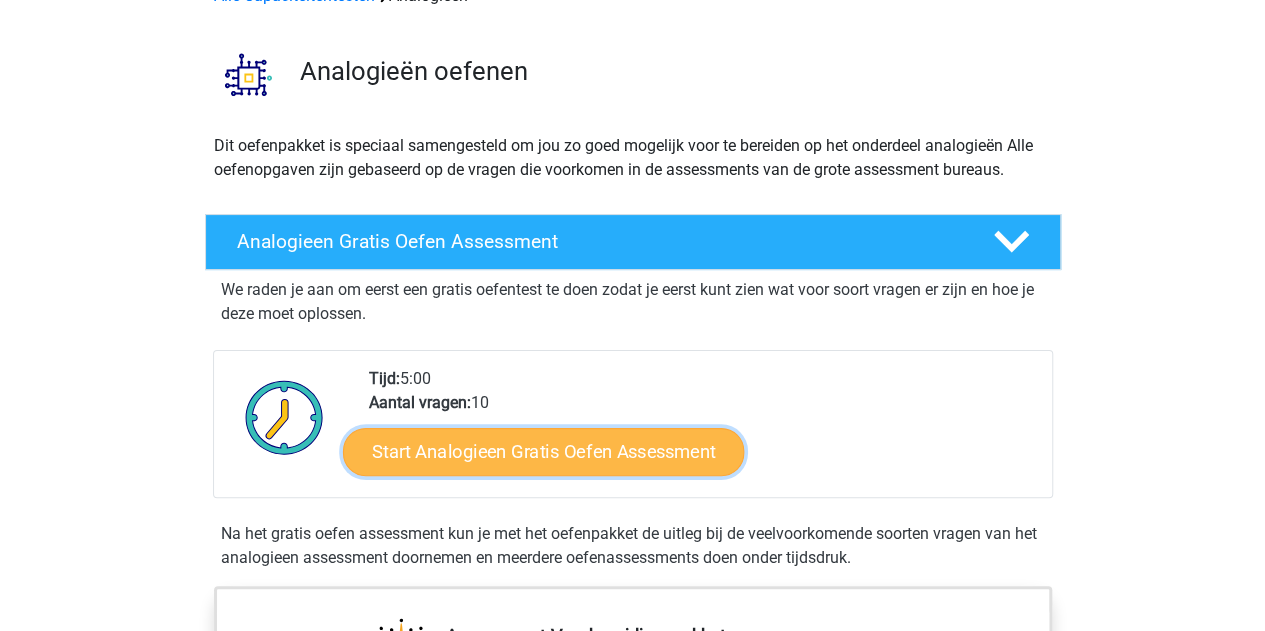 click on "Start Analogieen
Gratis Oefen Assessment" at bounding box center [543, 451] 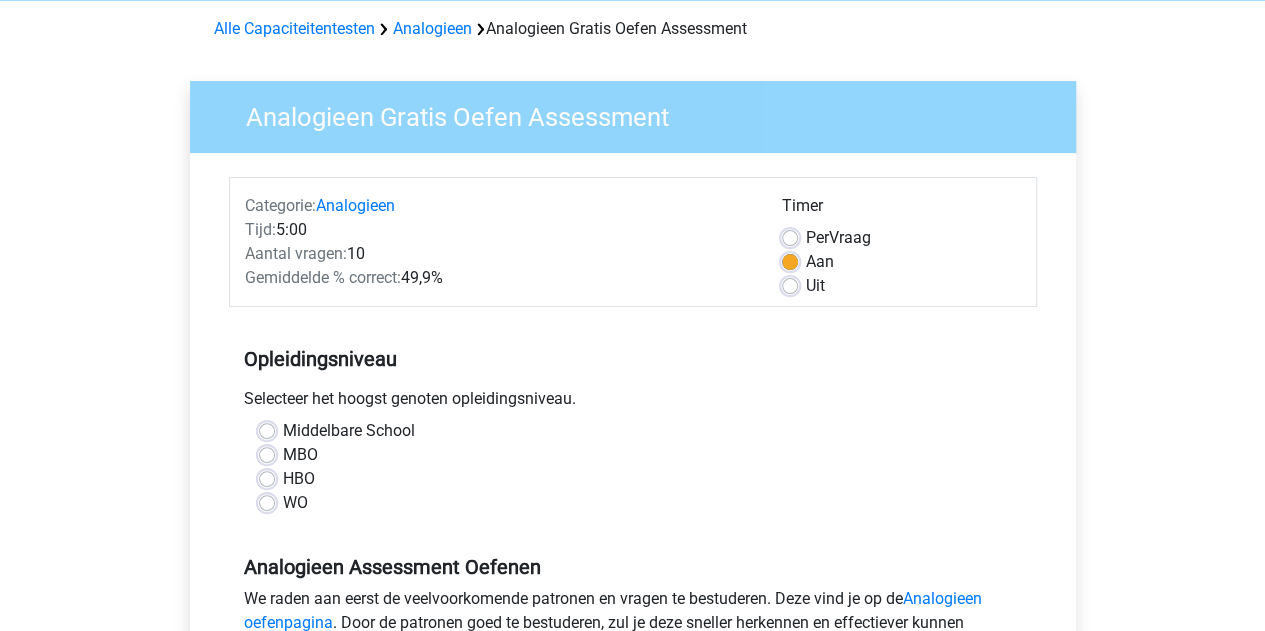 scroll, scrollTop: 84, scrollLeft: 0, axis: vertical 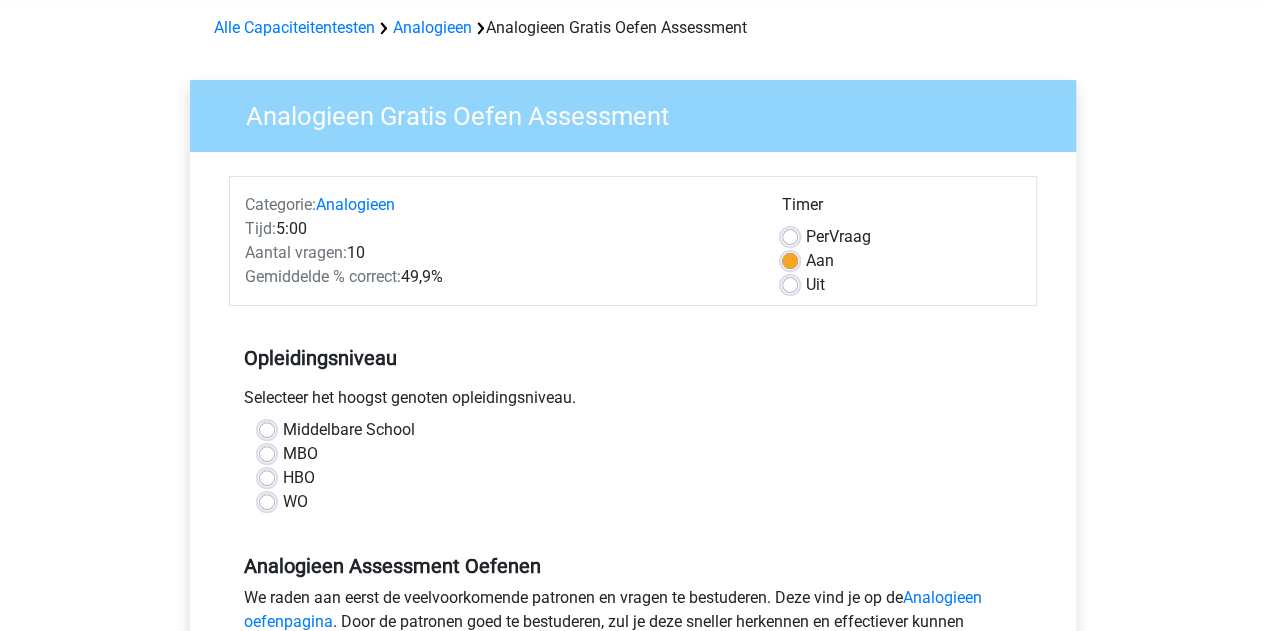 click on "HBO" at bounding box center (633, 478) 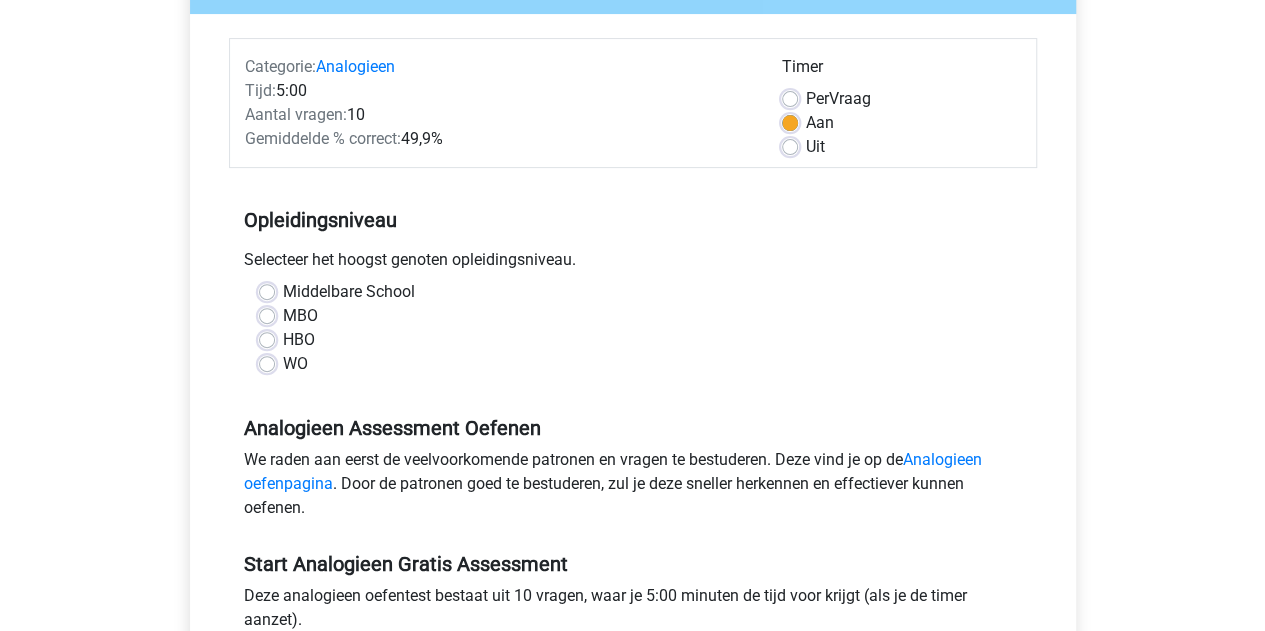 scroll, scrollTop: 226, scrollLeft: 0, axis: vertical 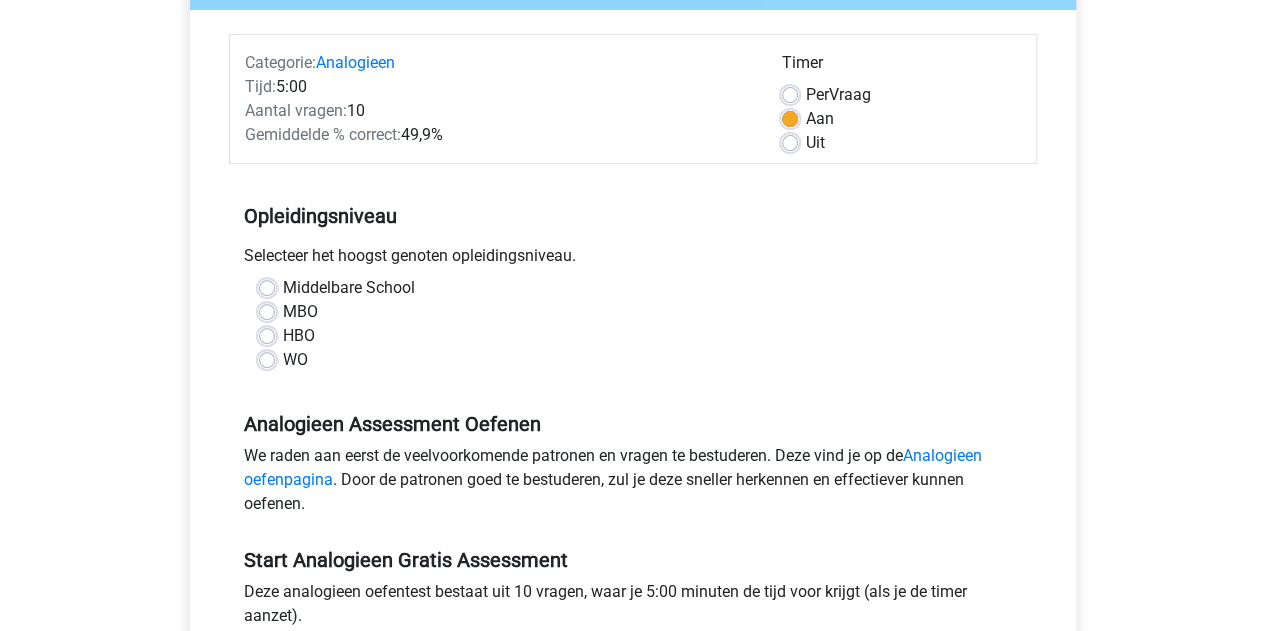 click on "HBO" at bounding box center [299, 336] 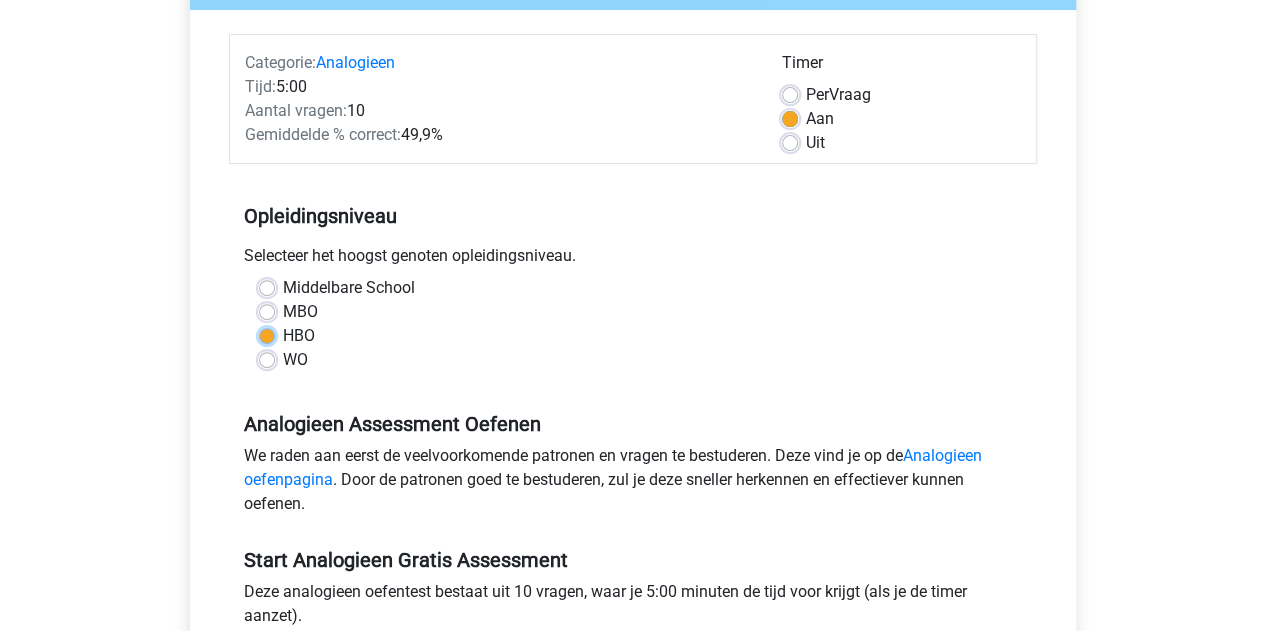 click on "HBO" at bounding box center (267, 334) 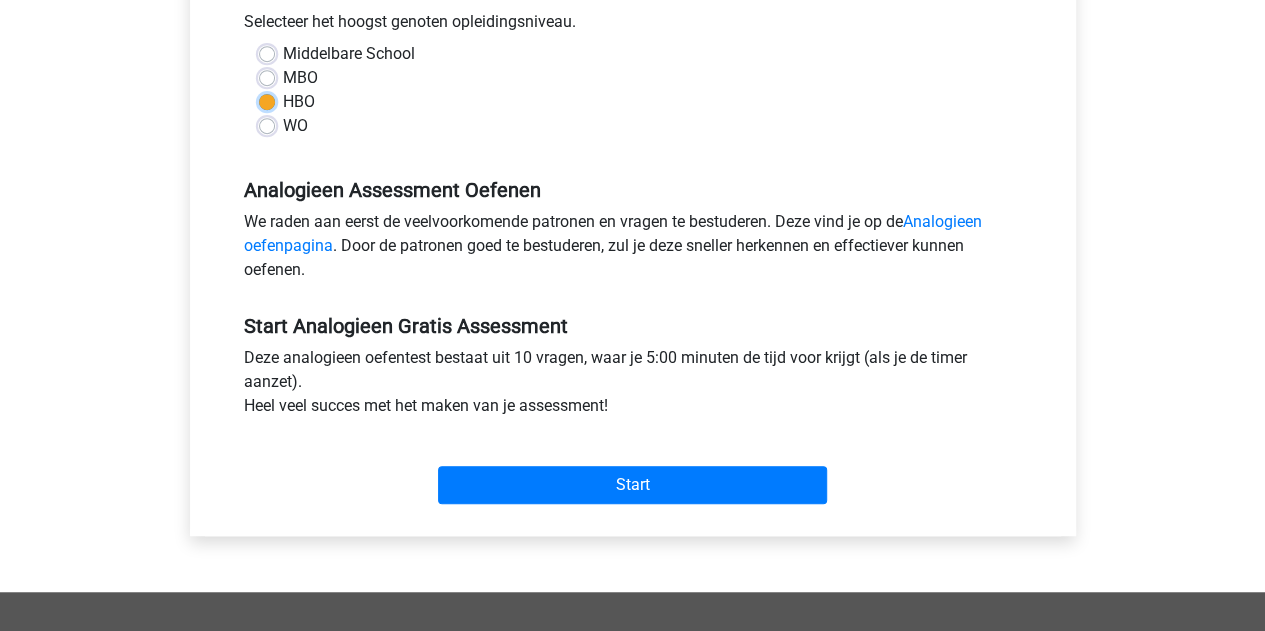 scroll, scrollTop: 447, scrollLeft: 0, axis: vertical 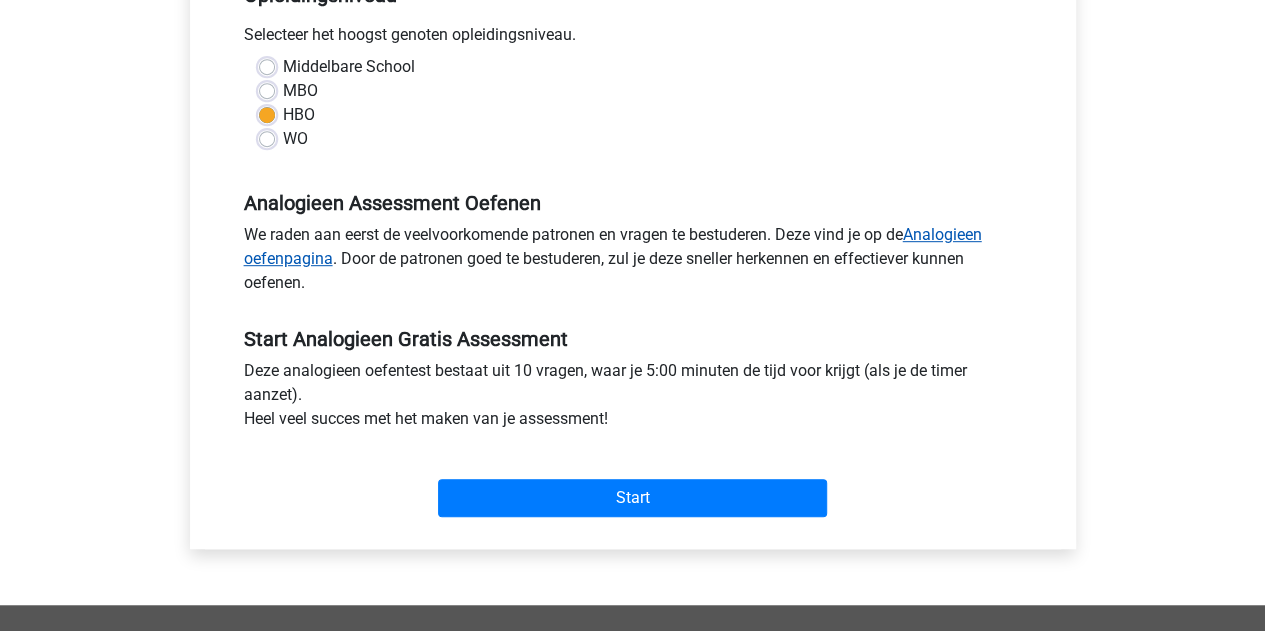 click on "Analogieen
oefenpagina" at bounding box center [613, 246] 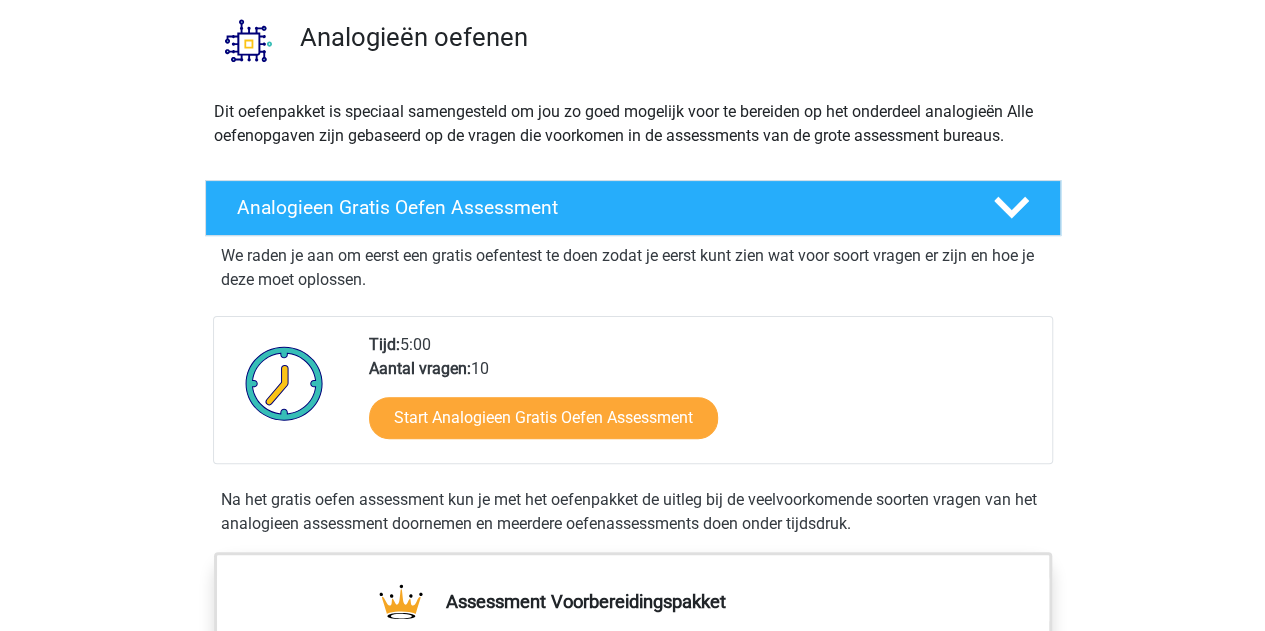 scroll, scrollTop: 149, scrollLeft: 0, axis: vertical 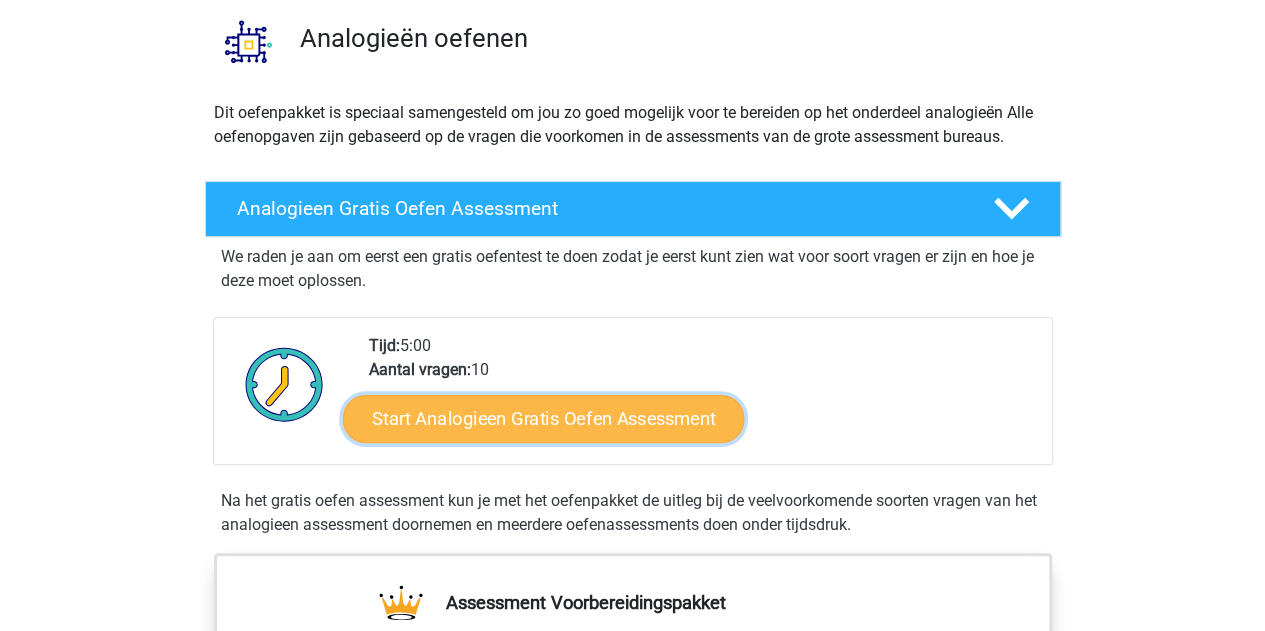 click on "Start Analogieen
Gratis Oefen Assessment" at bounding box center (543, 418) 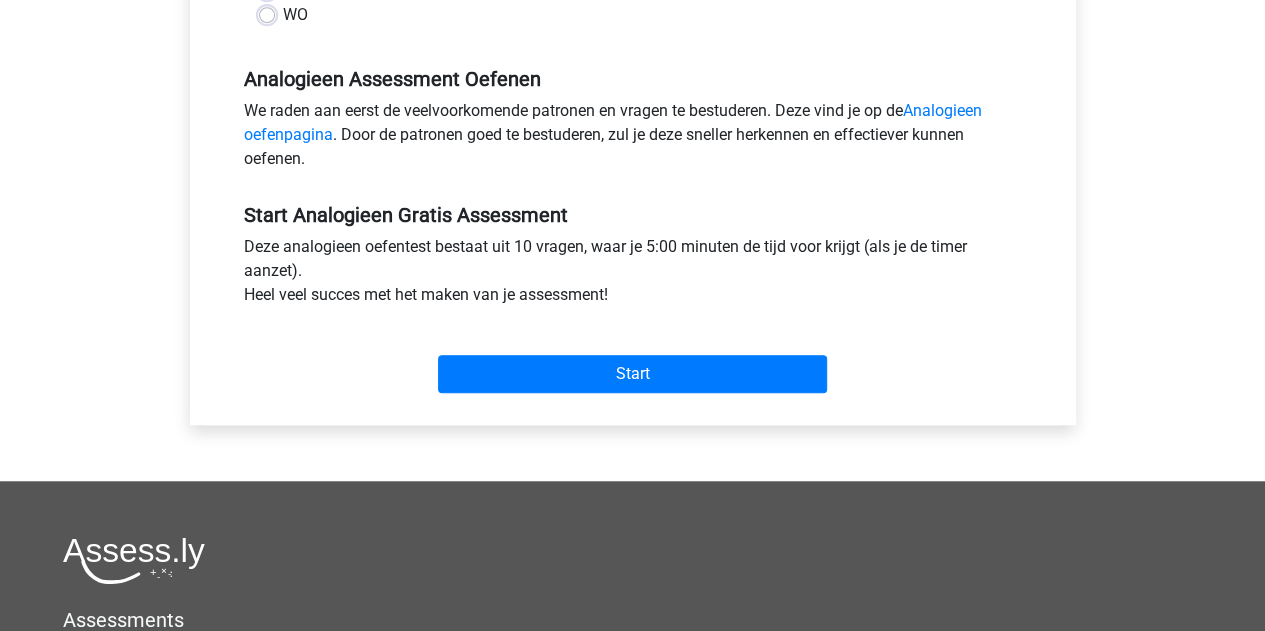 scroll, scrollTop: 574, scrollLeft: 0, axis: vertical 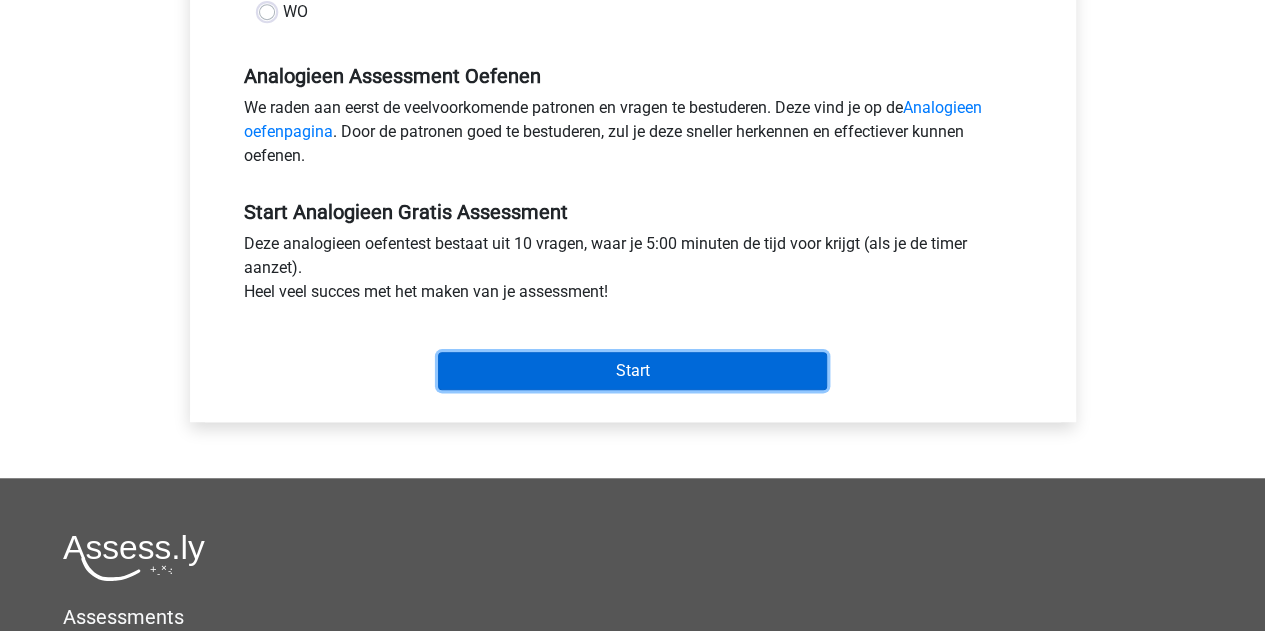 click on "Start" at bounding box center (632, 371) 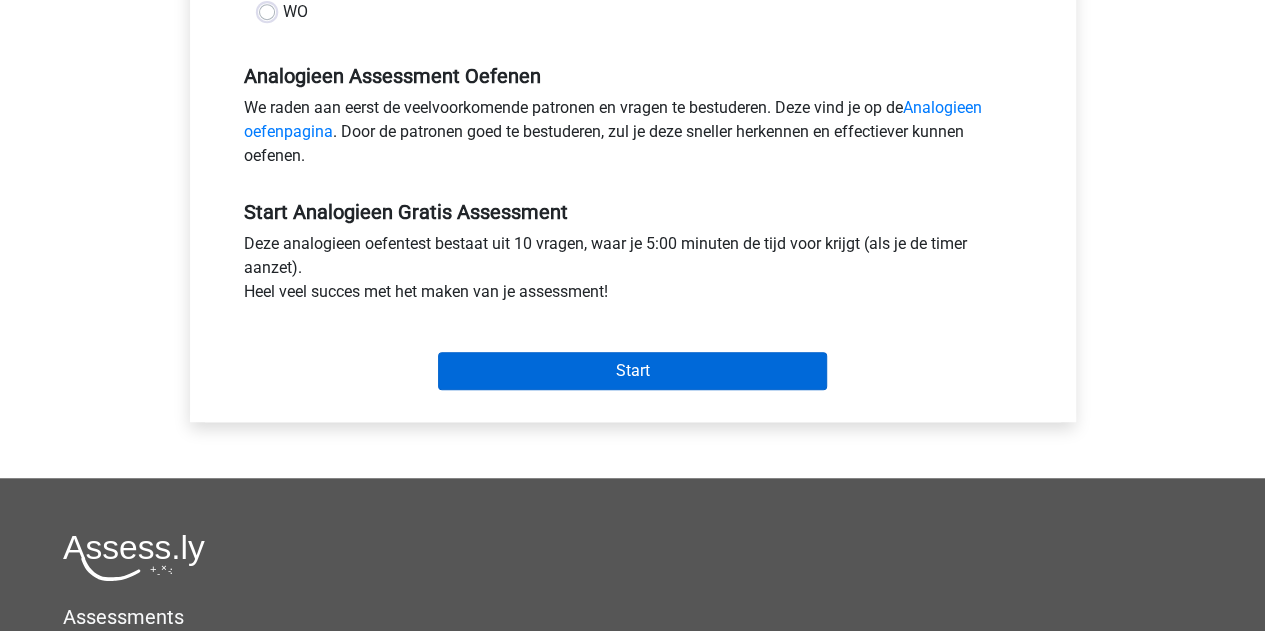 scroll, scrollTop: 501, scrollLeft: 0, axis: vertical 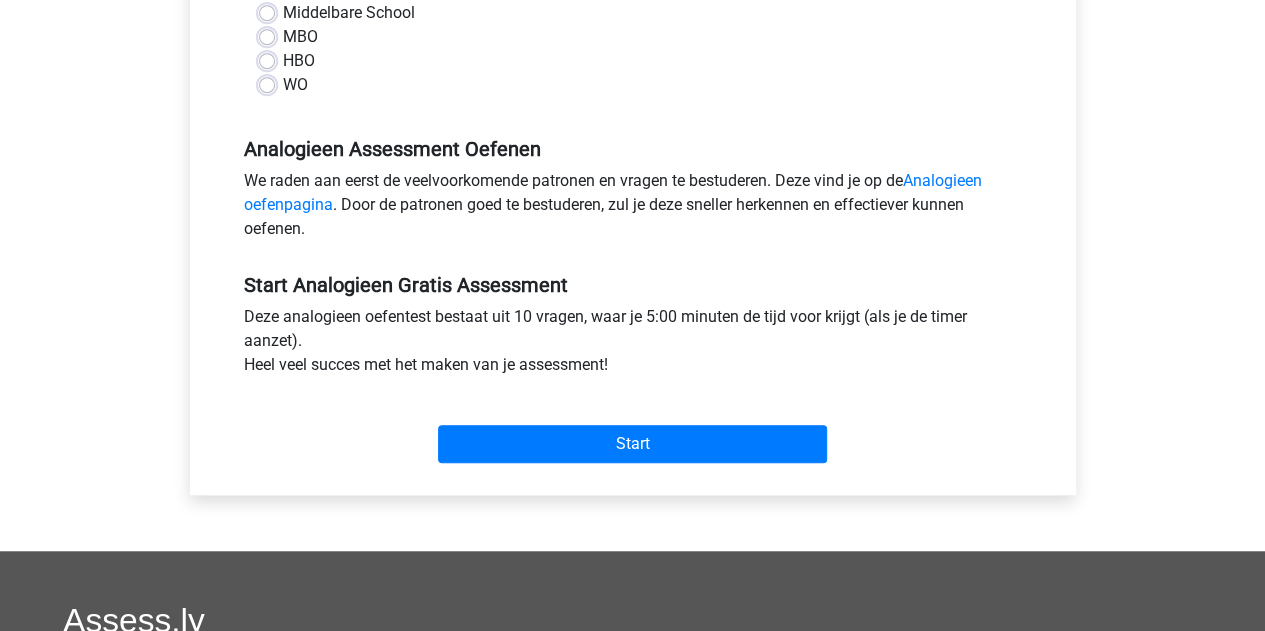 click on "Analogieen
Assessment Oefenen
We raden aan eerst de veelvoorkomende patronen en vragen te bestuderen. Deze vind je op de
Analogieen
oefenpagina .
Door de patronen goed te bestuderen, zul je deze sneller herkennen en effectiever kunnen oefenen." at bounding box center [633, 181] 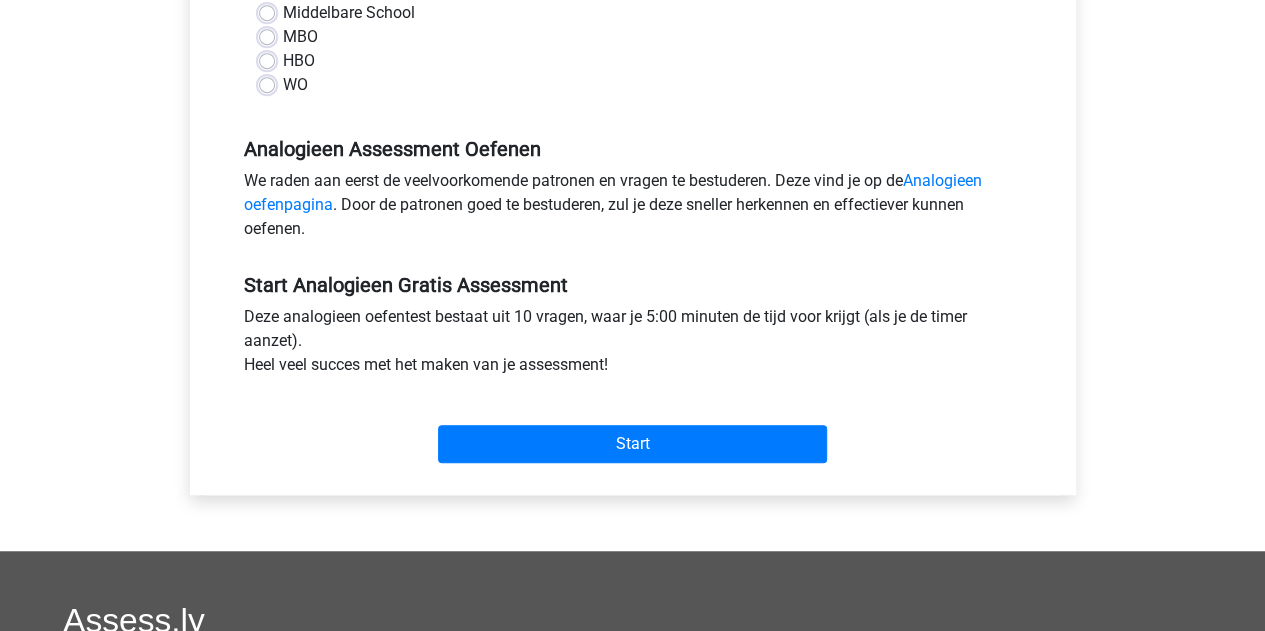 click on "HBO" at bounding box center (299, 61) 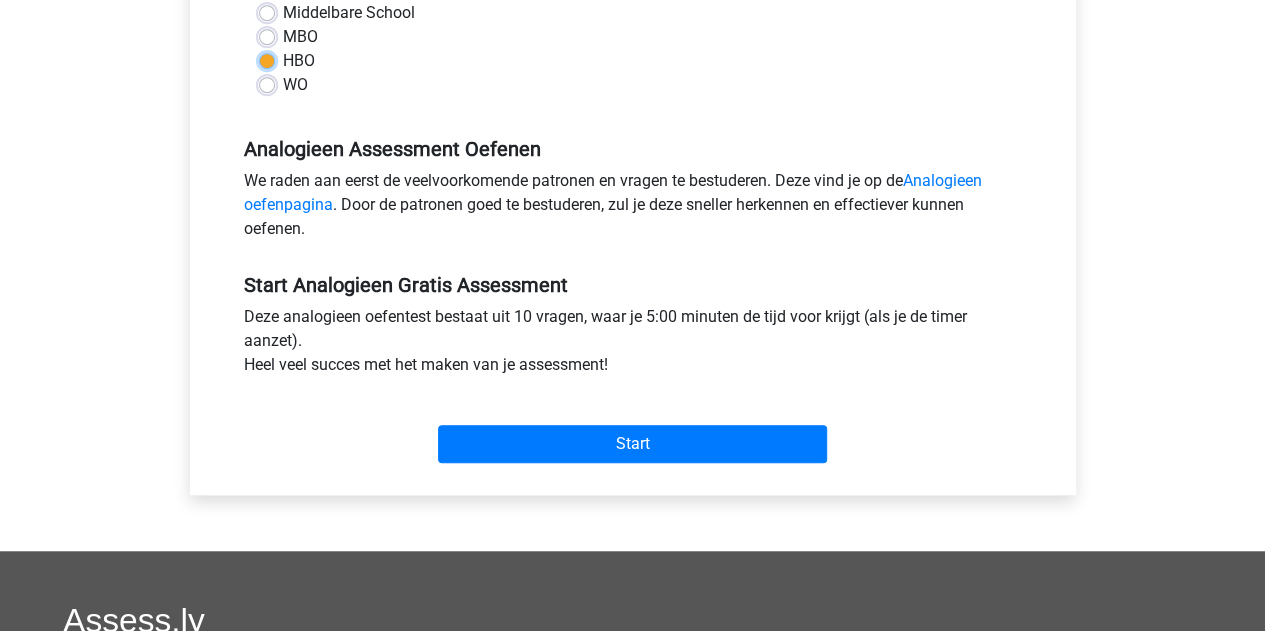 radio on "true" 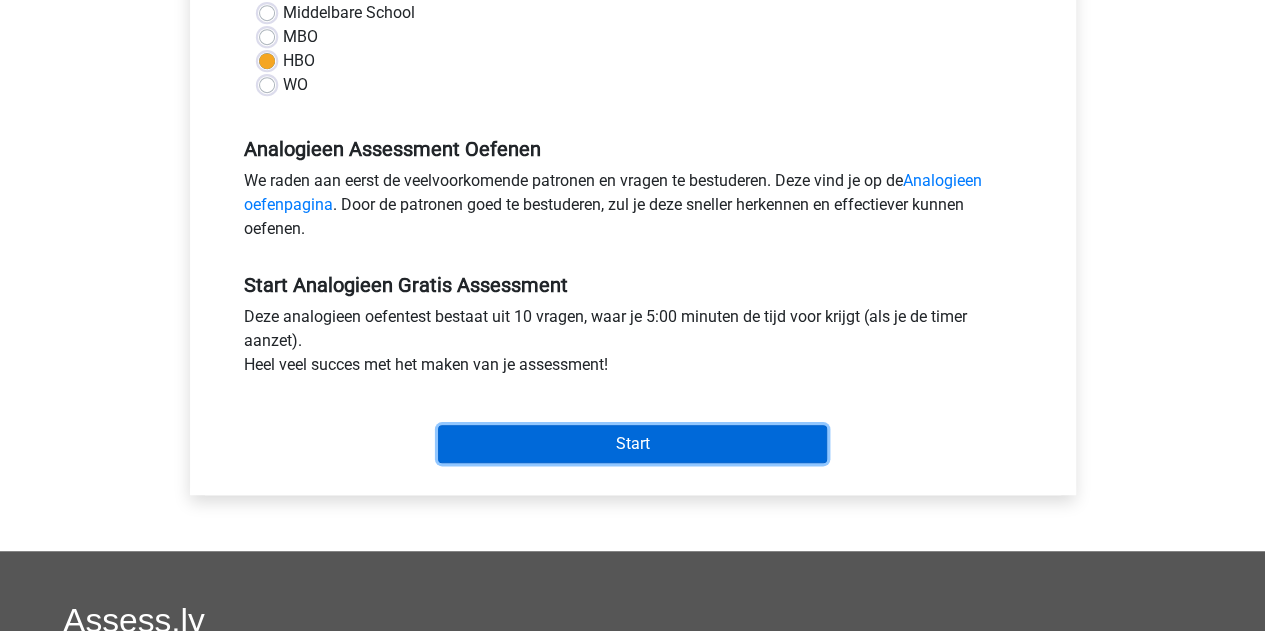 click on "Start" at bounding box center [632, 444] 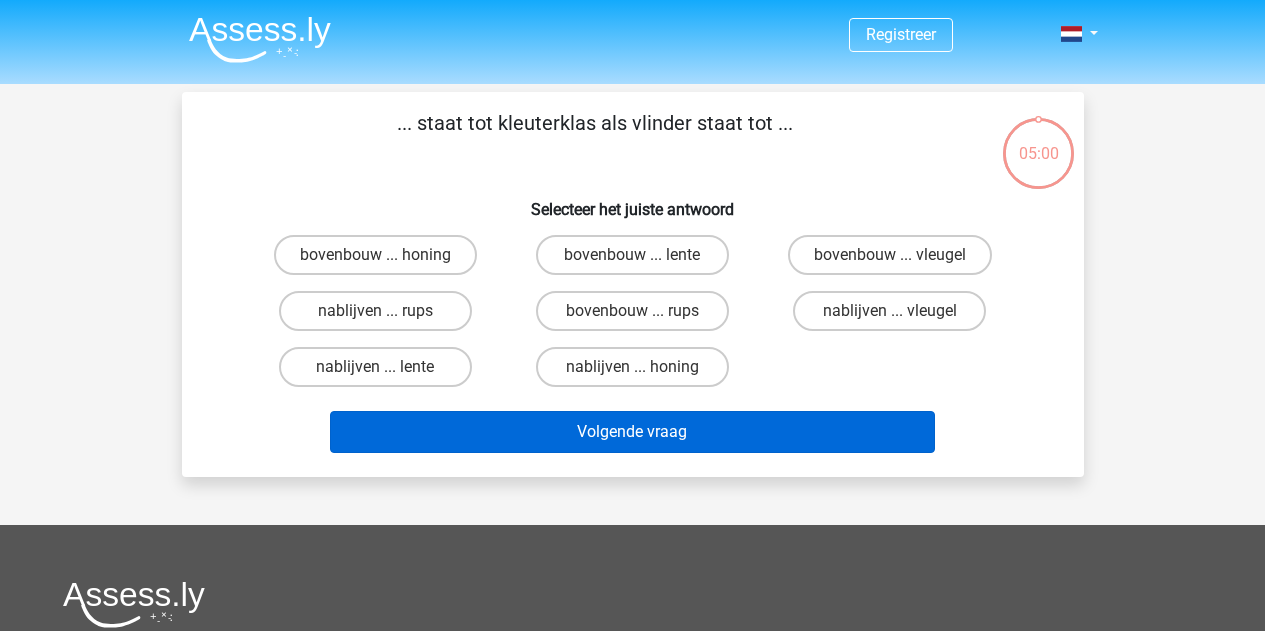 scroll, scrollTop: 0, scrollLeft: 0, axis: both 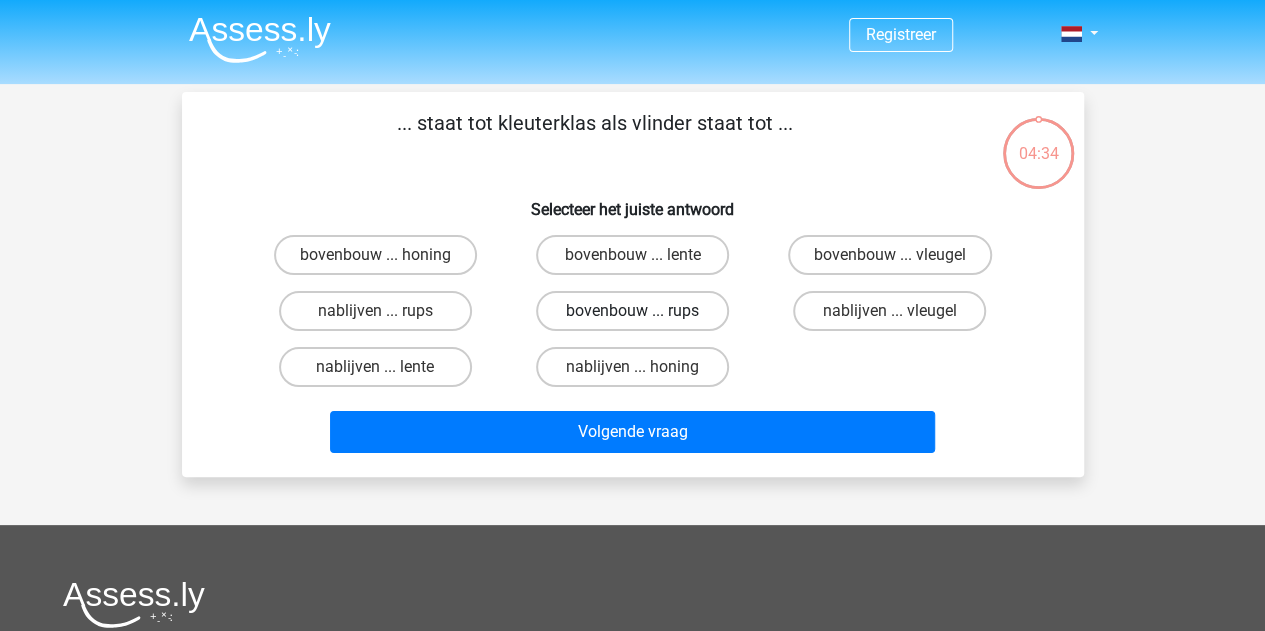 click on "bovenbouw ... rups" at bounding box center [632, 311] 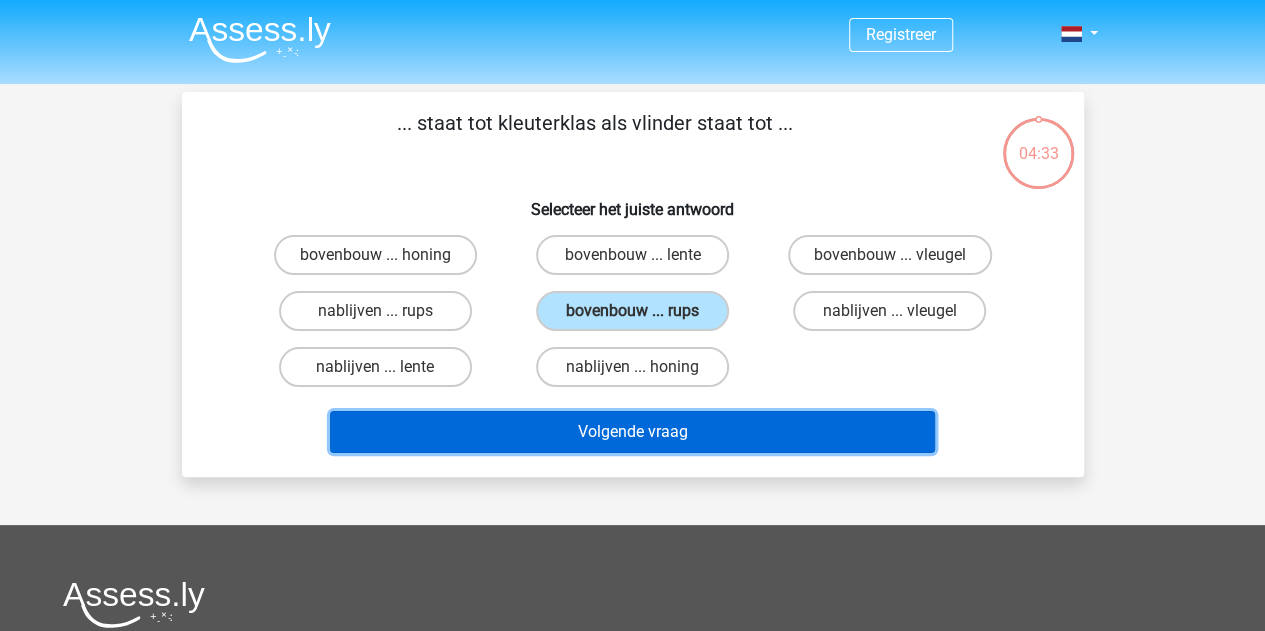 click on "Volgende vraag" at bounding box center [632, 432] 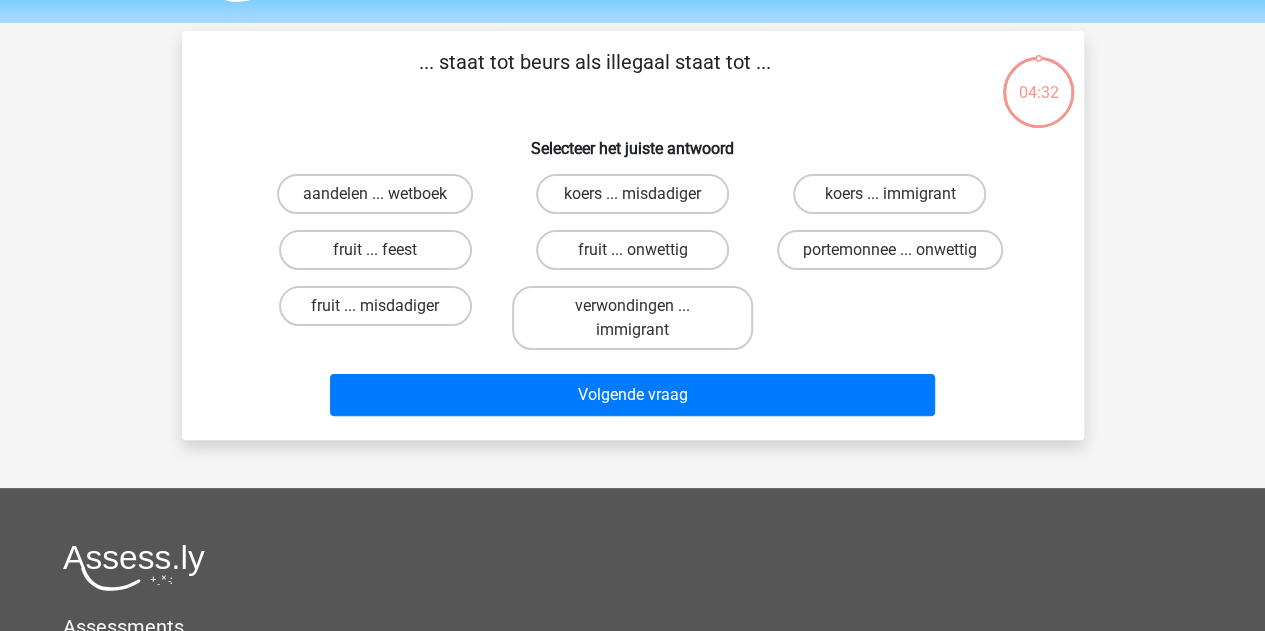 scroll, scrollTop: 92, scrollLeft: 0, axis: vertical 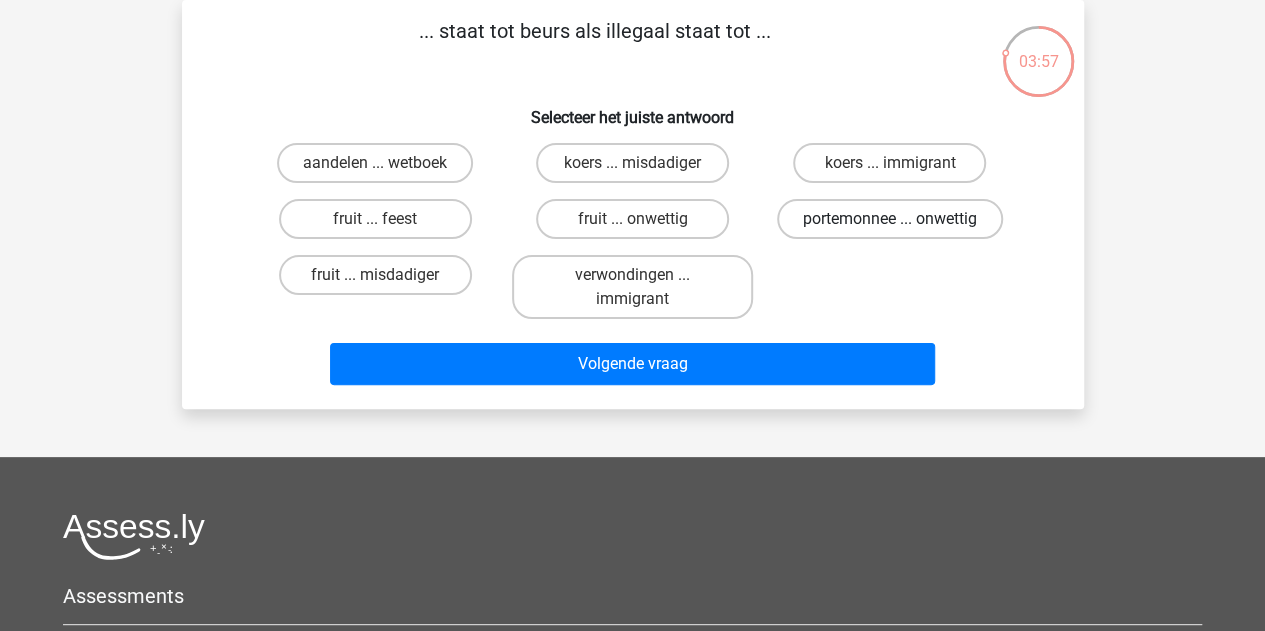 click on "portemonnee ... onwettig" at bounding box center (890, 219) 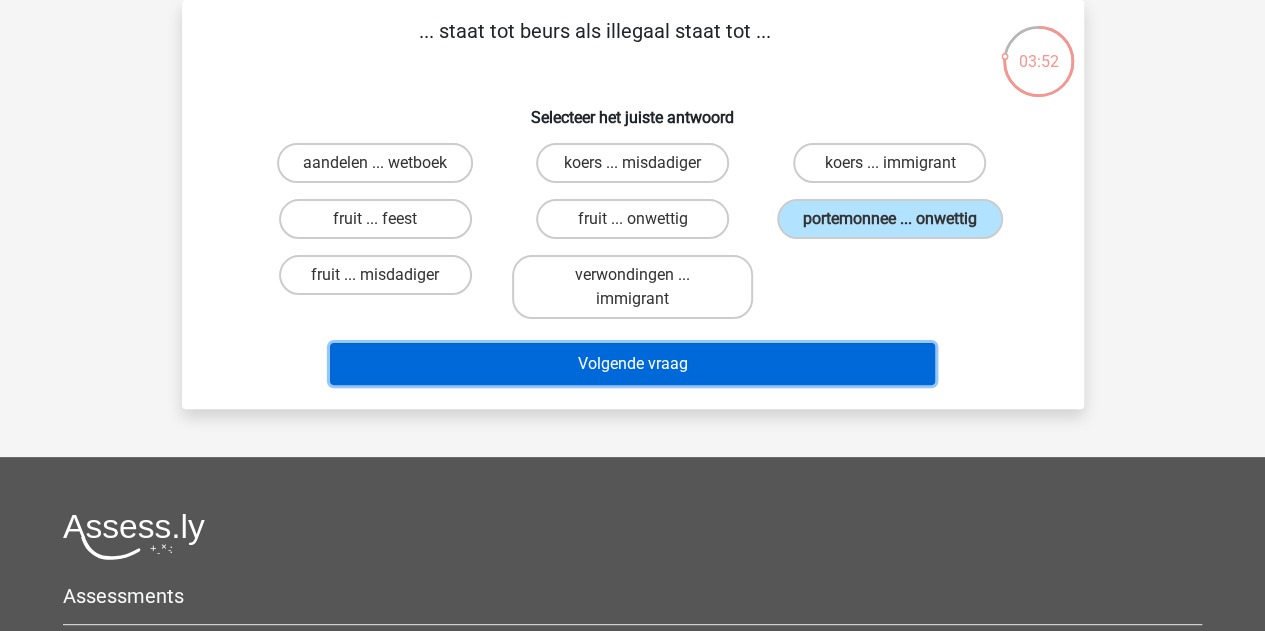 drag, startPoint x: 548, startPoint y: 375, endPoint x: 516, endPoint y: 365, distance: 33.526108 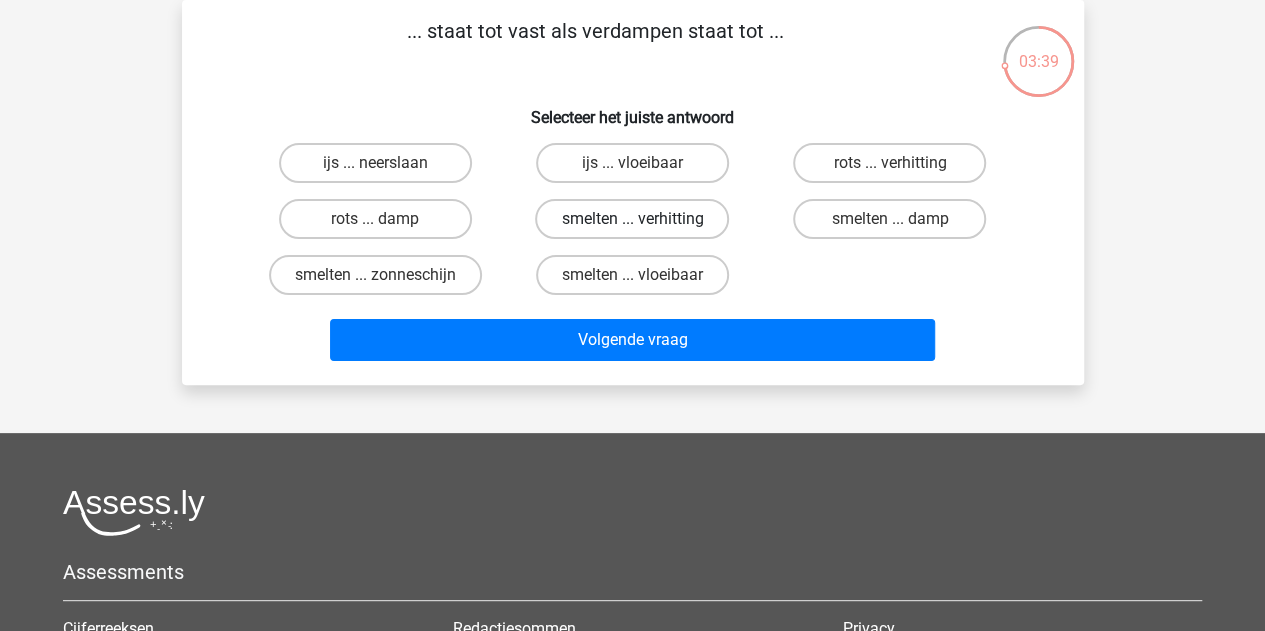 click on "smelten ... verhitting" at bounding box center [632, 219] 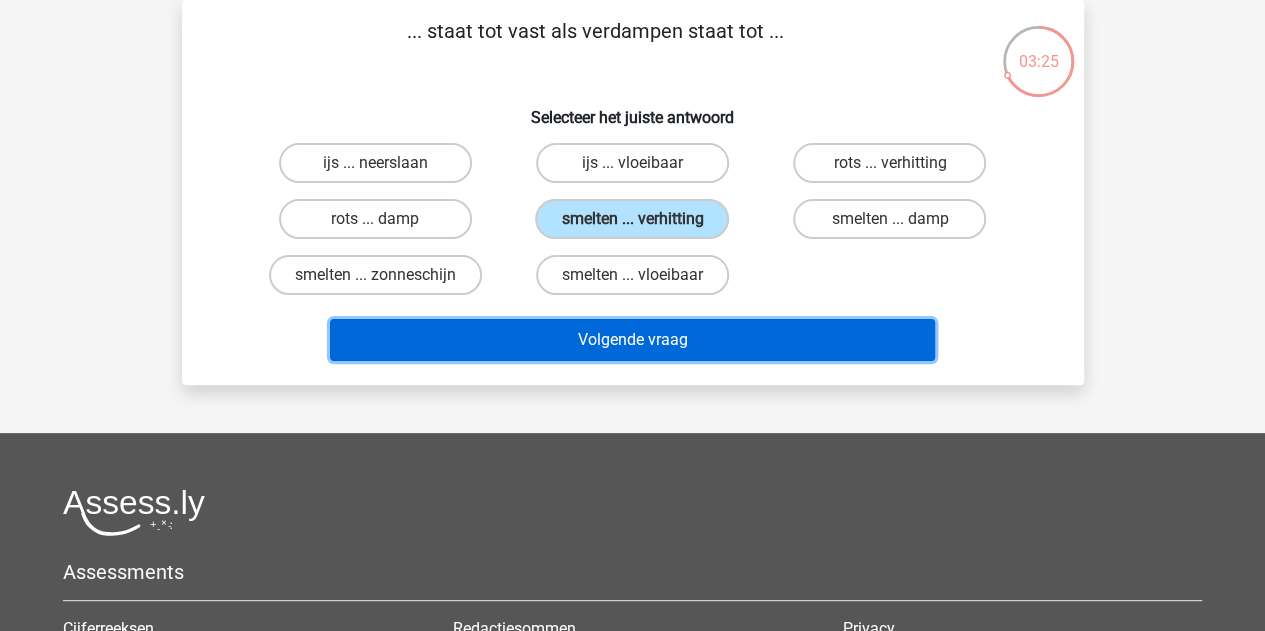 drag, startPoint x: 673, startPoint y: 339, endPoint x: 623, endPoint y: 340, distance: 50.01 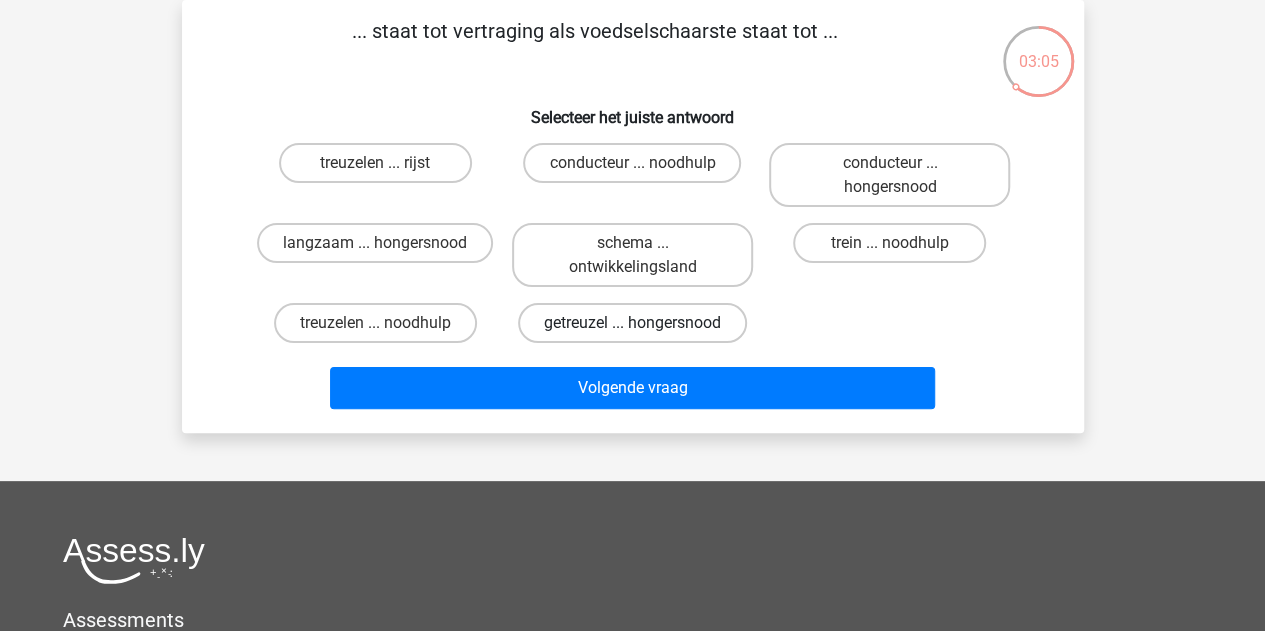 click on "getreuzel ... hongersnood" at bounding box center (632, 323) 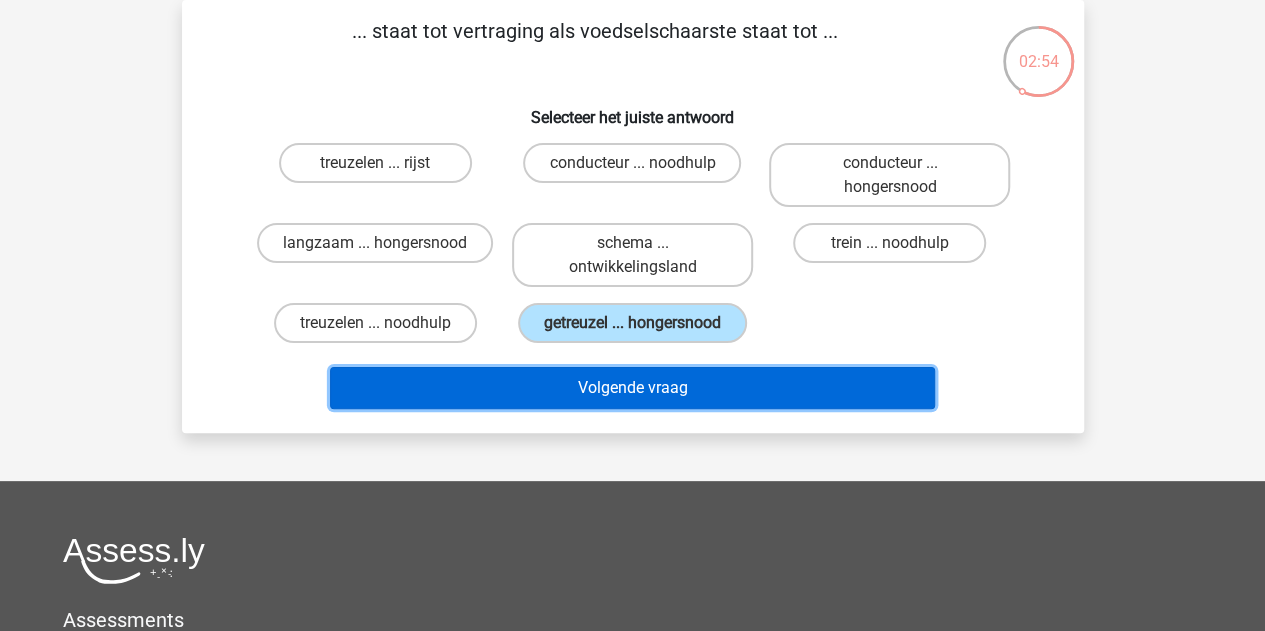 drag, startPoint x: 624, startPoint y: 393, endPoint x: 480, endPoint y: 399, distance: 144.12494 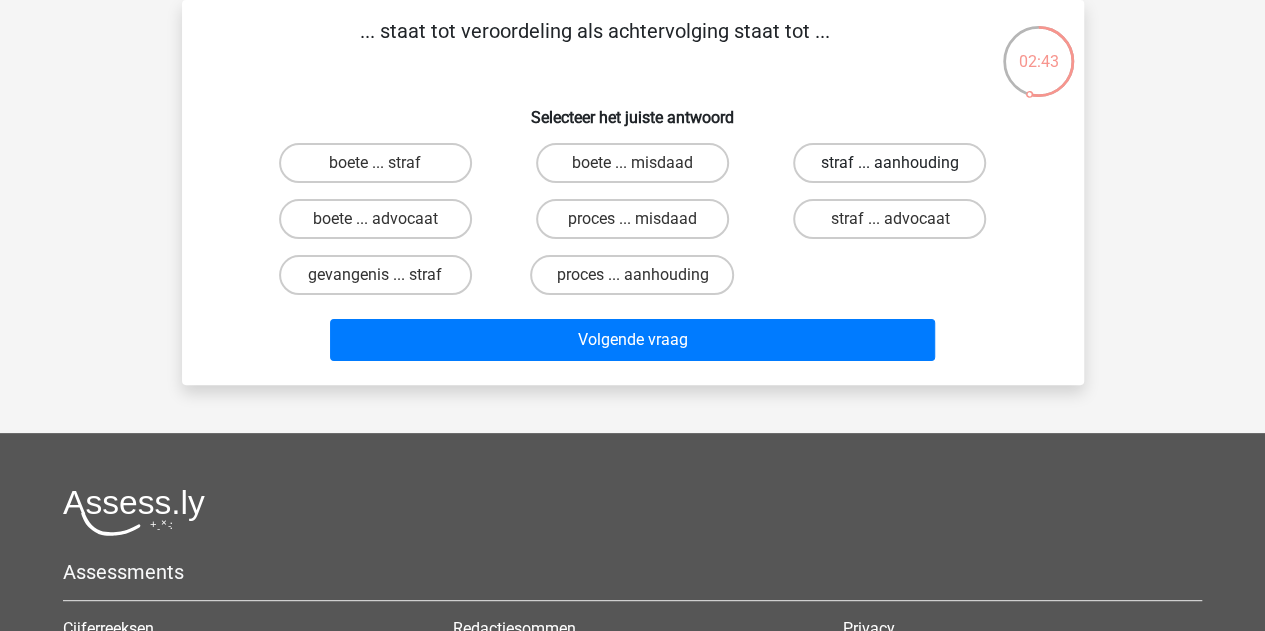 click on "straf ... aanhouding" at bounding box center [889, 163] 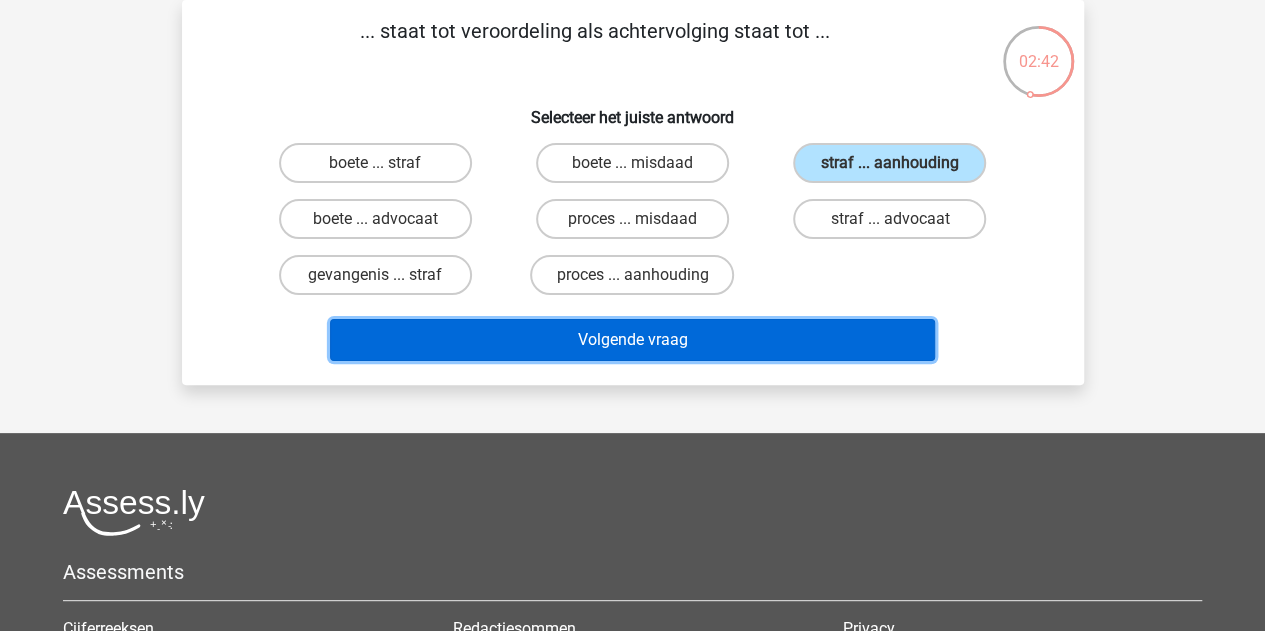click on "Volgende vraag" at bounding box center (632, 340) 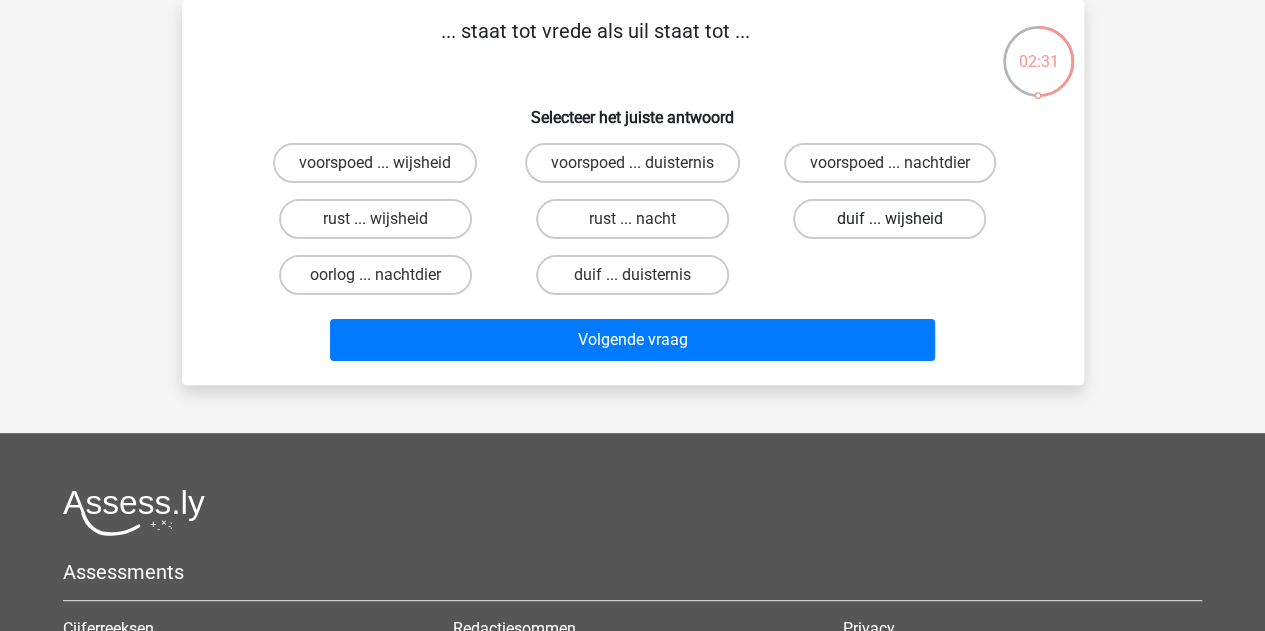 click on "duif ... wijsheid" at bounding box center [889, 219] 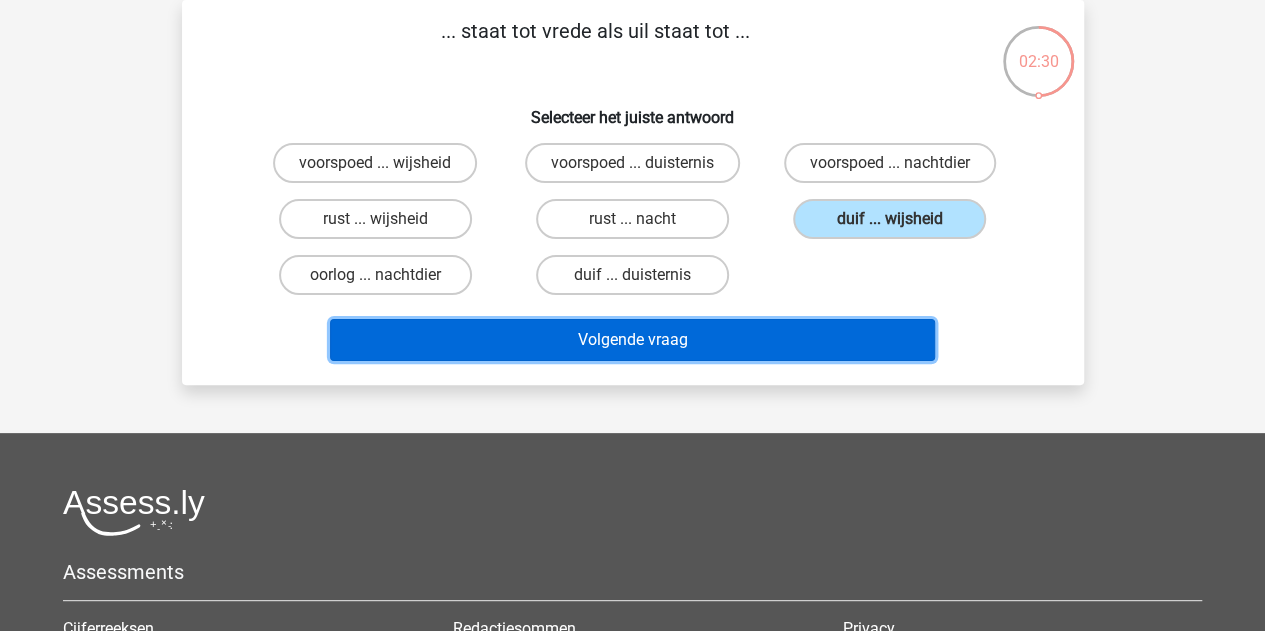 click on "Volgende vraag" at bounding box center (632, 340) 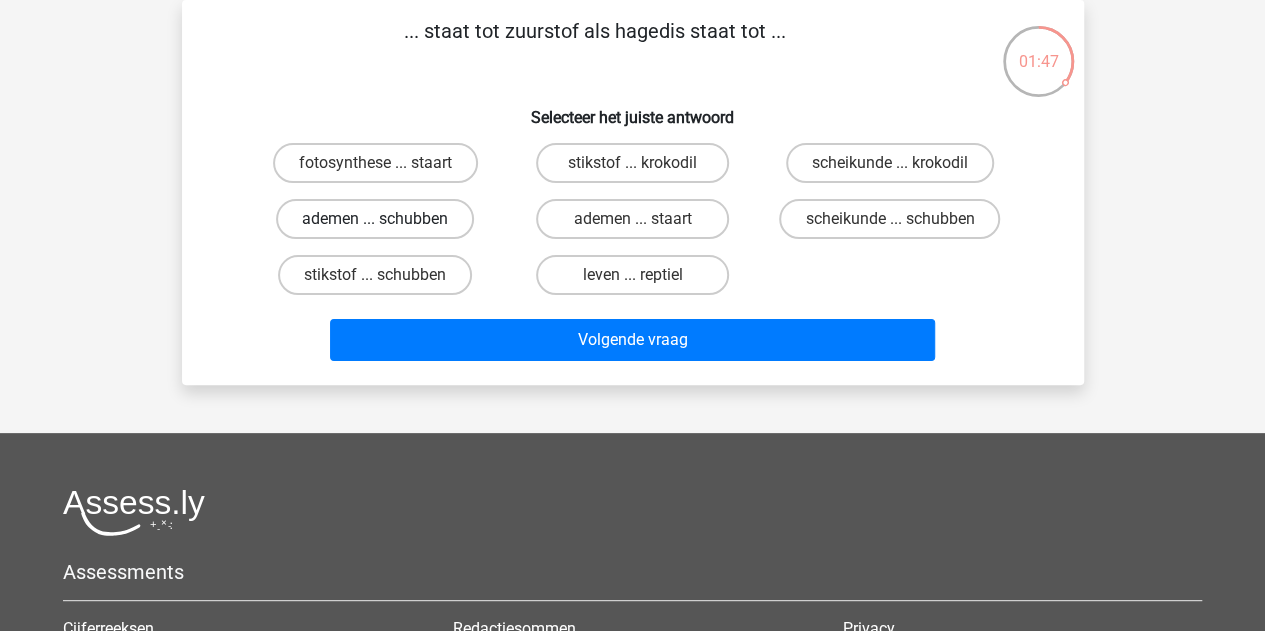 drag, startPoint x: 372, startPoint y: 209, endPoint x: 322, endPoint y: 214, distance: 50.24938 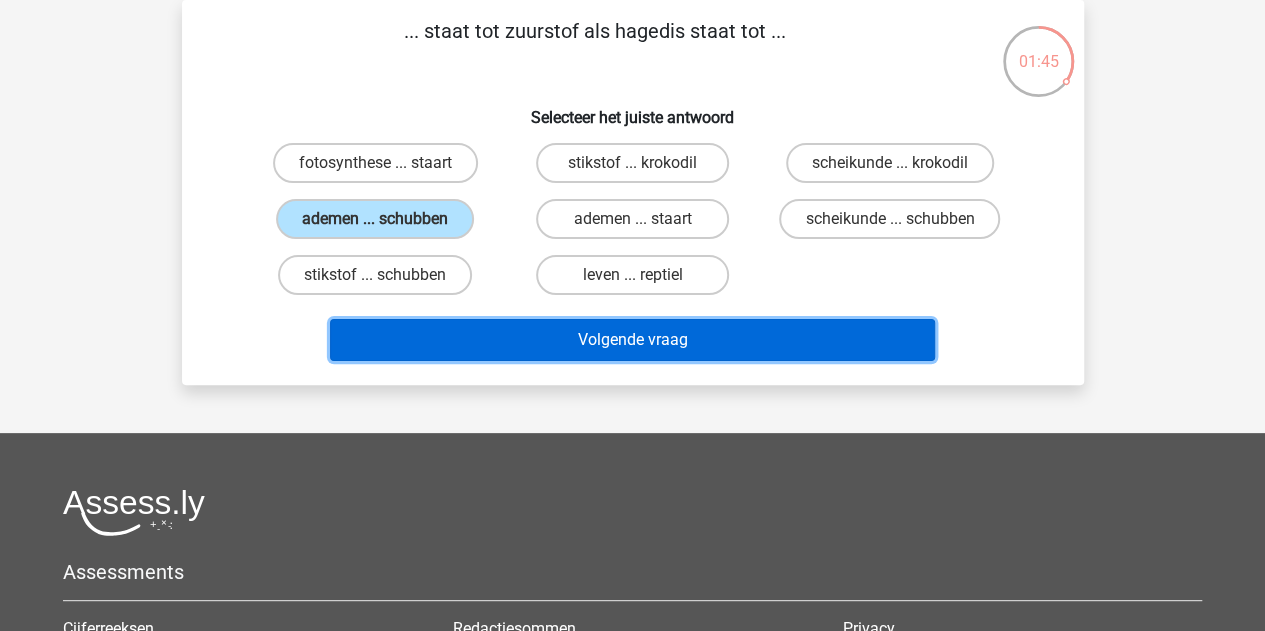 click on "Volgende vraag" at bounding box center (632, 340) 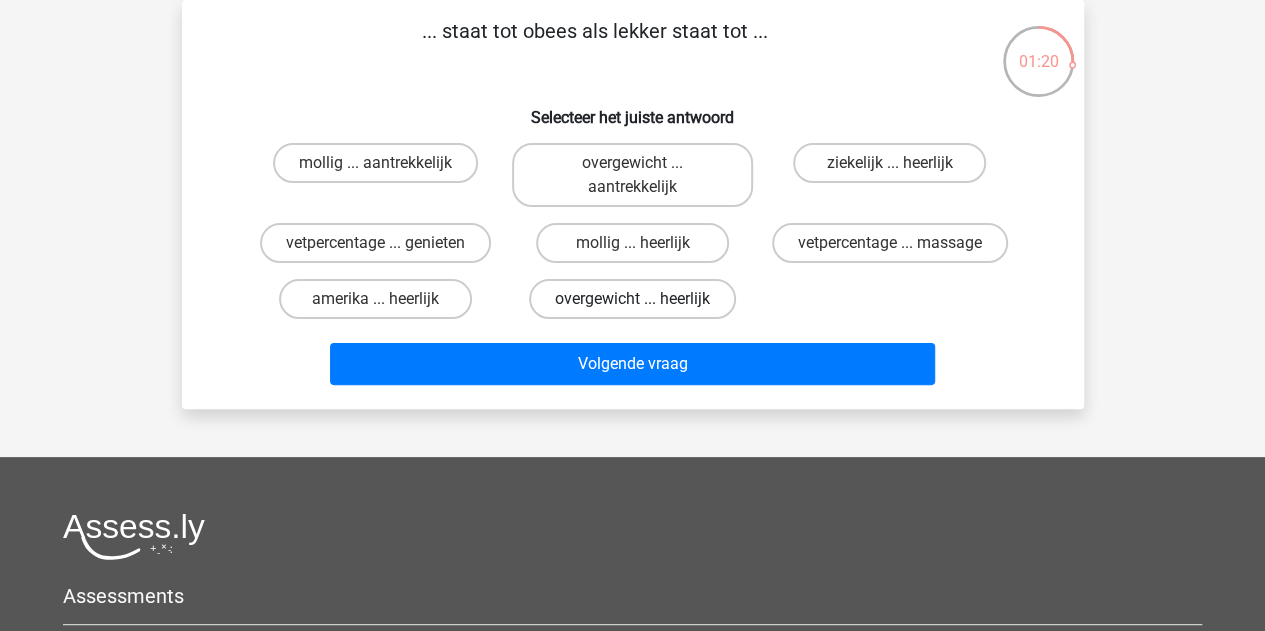 click on "overgewicht ... heerlijk" at bounding box center (632, 299) 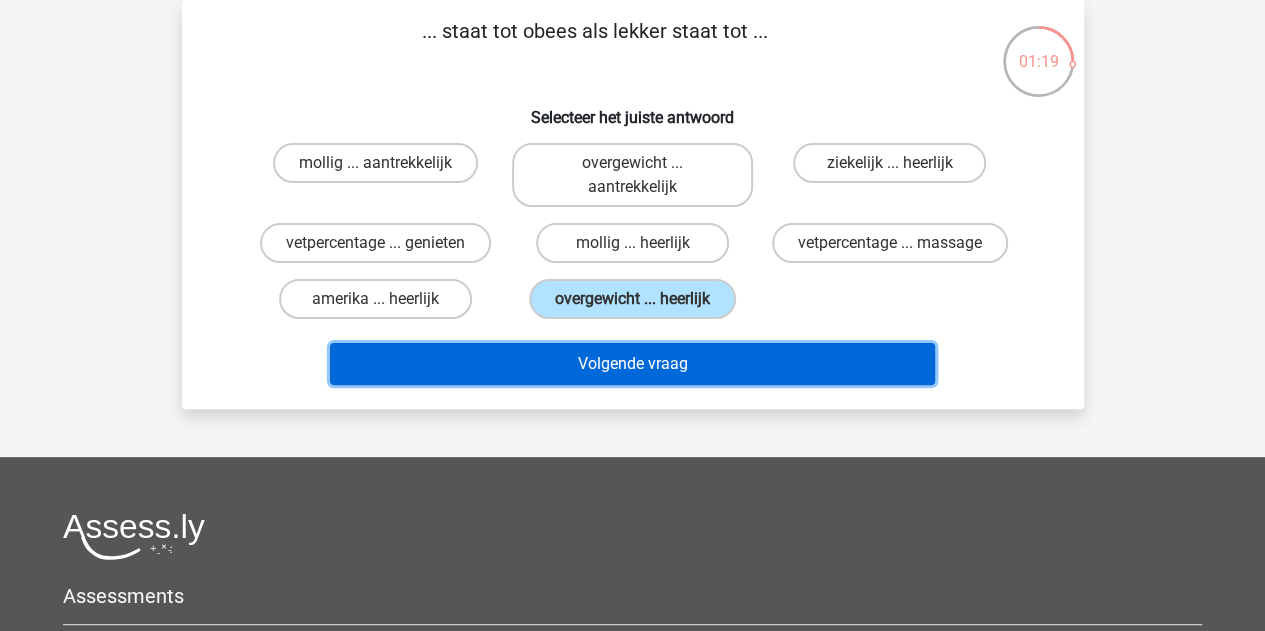 click on "Volgende vraag" at bounding box center [632, 364] 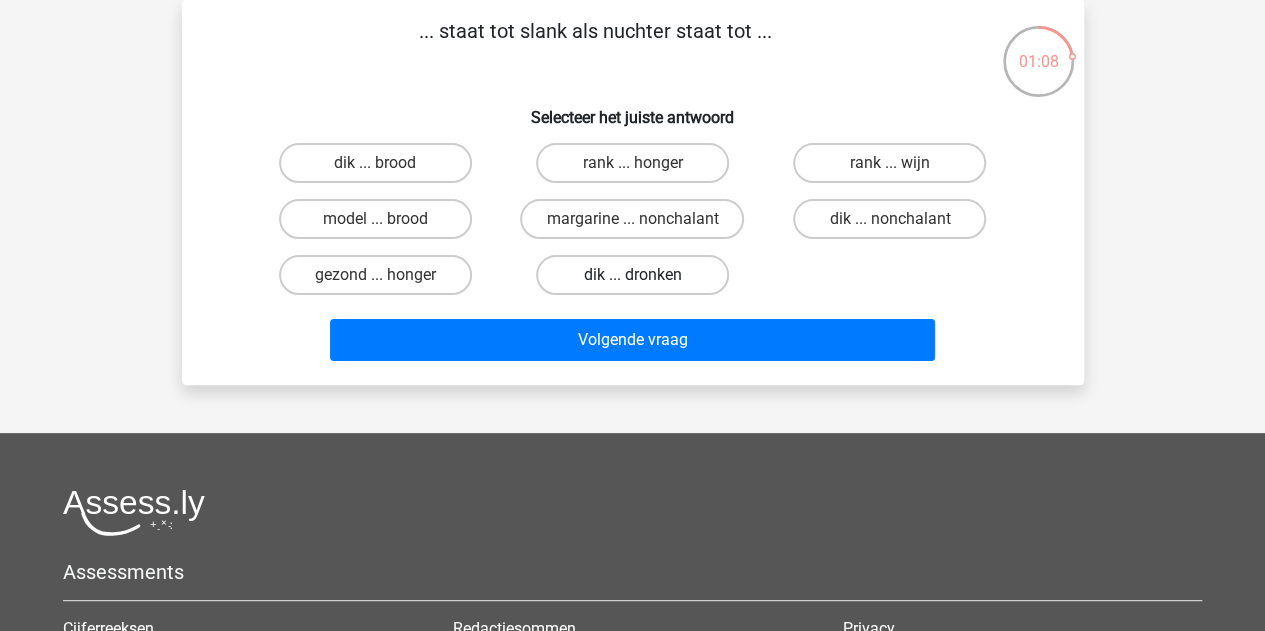 click on "dik ... dronken" at bounding box center (632, 275) 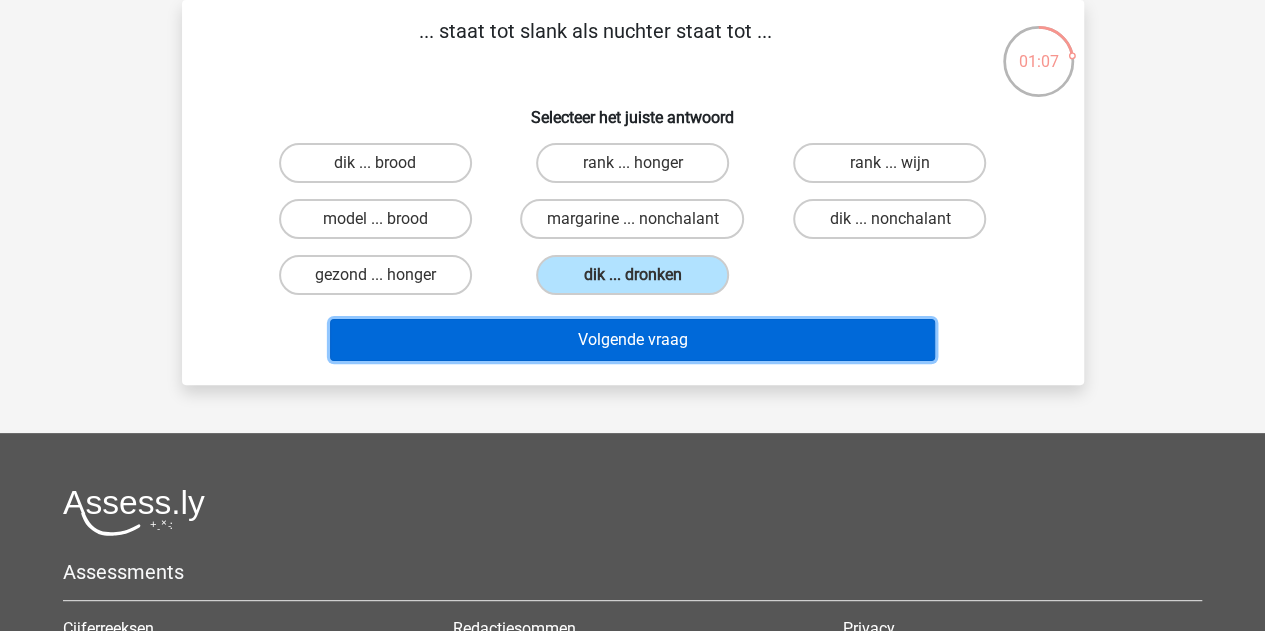 click on "Volgende vraag" at bounding box center [632, 340] 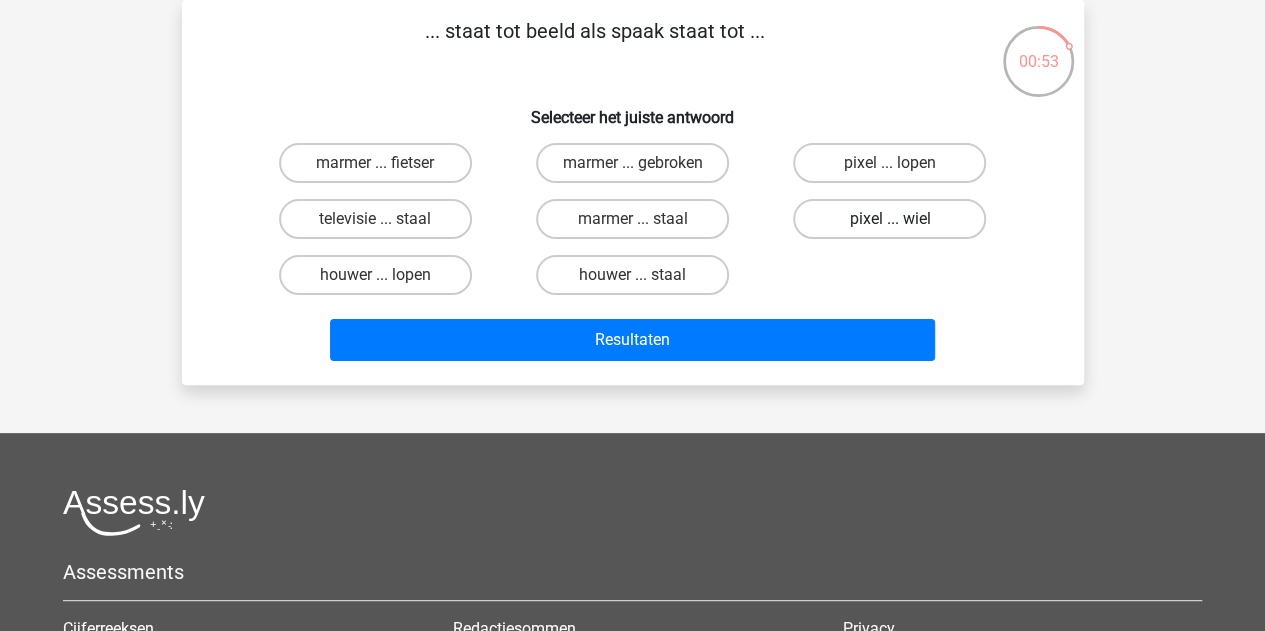 click on "pixel ... wiel" at bounding box center [889, 219] 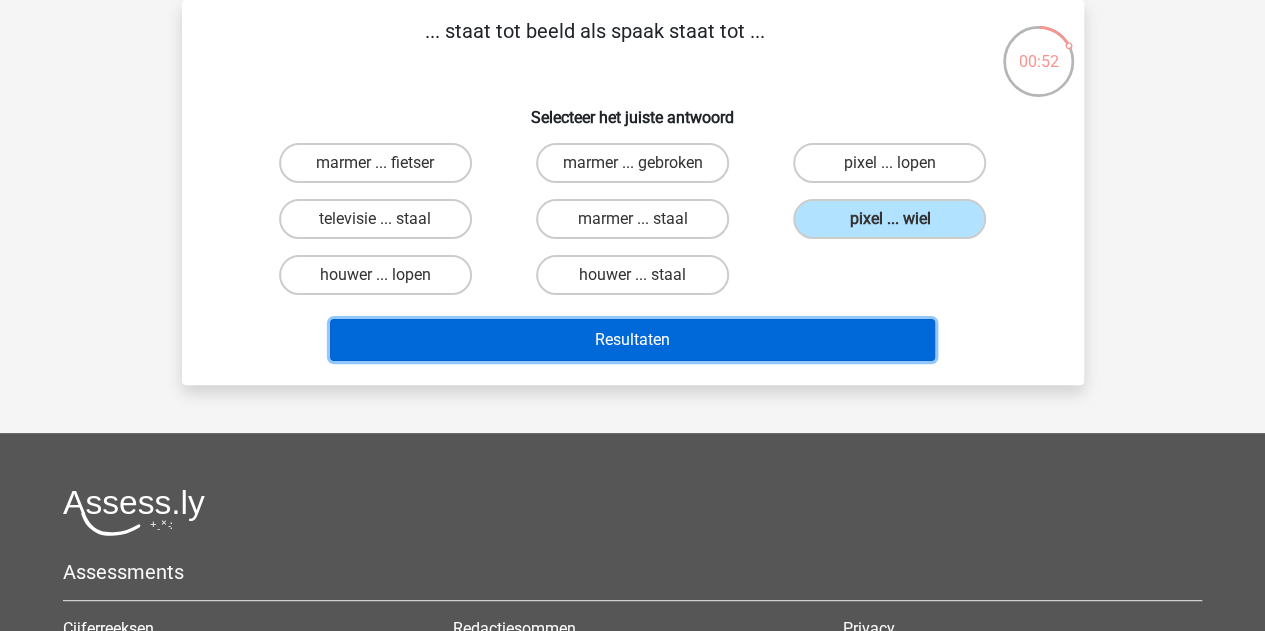 click on "Resultaten" at bounding box center (632, 340) 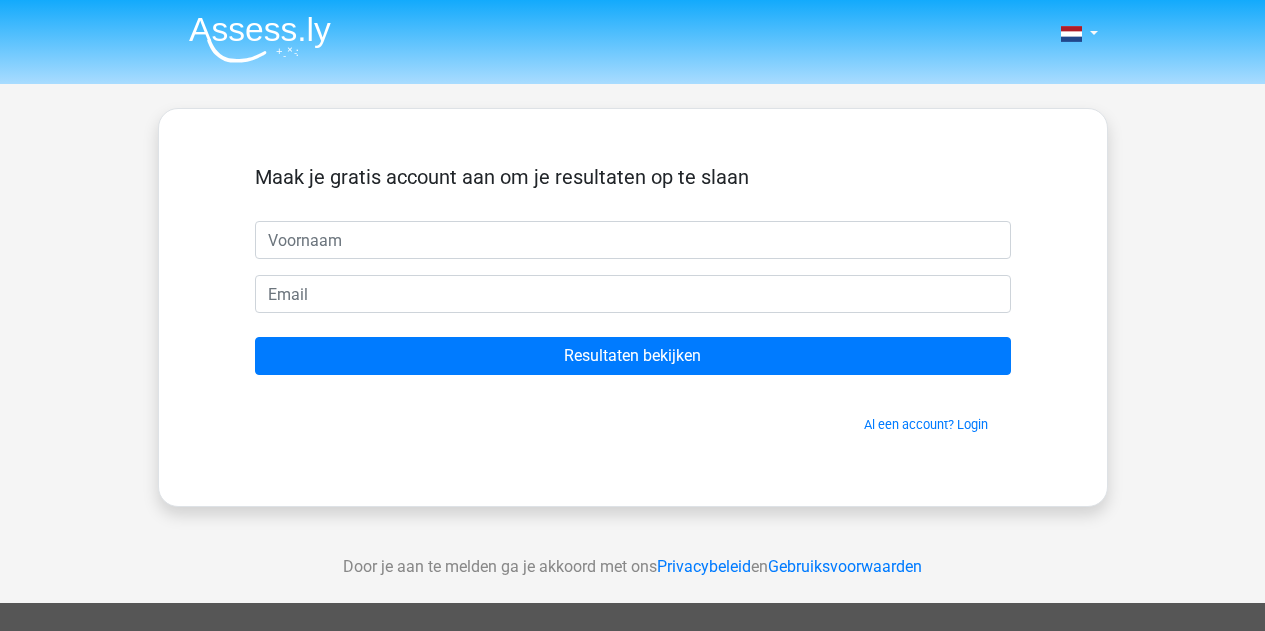 scroll, scrollTop: 0, scrollLeft: 0, axis: both 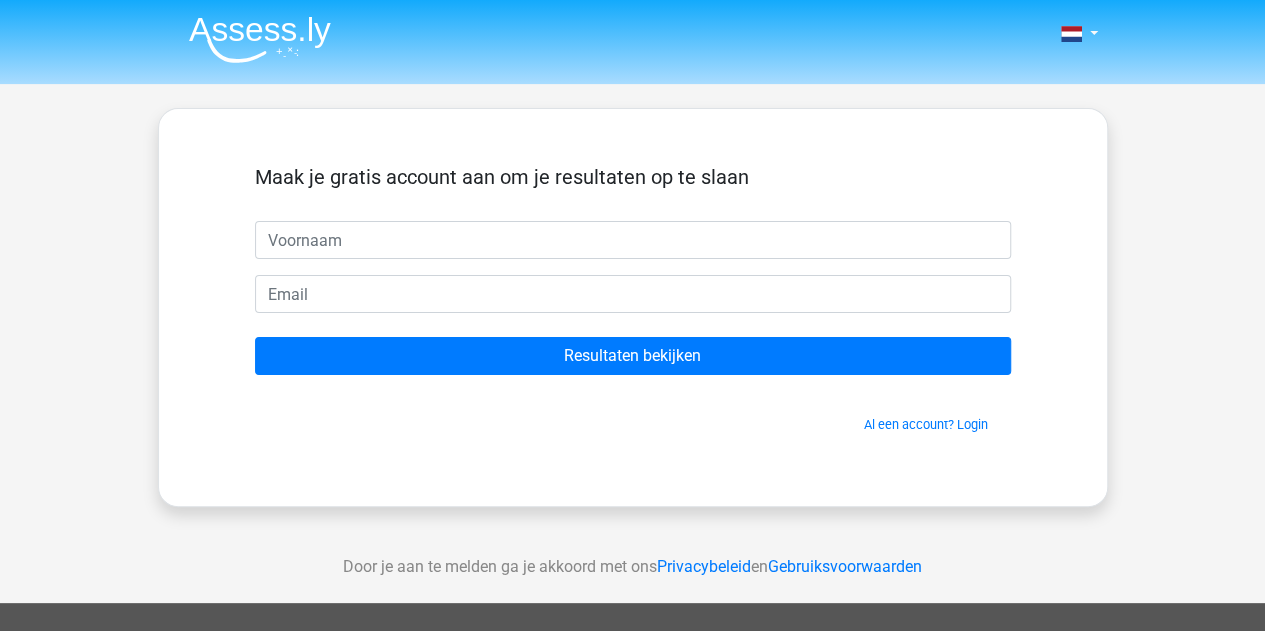 click at bounding box center (633, 240) 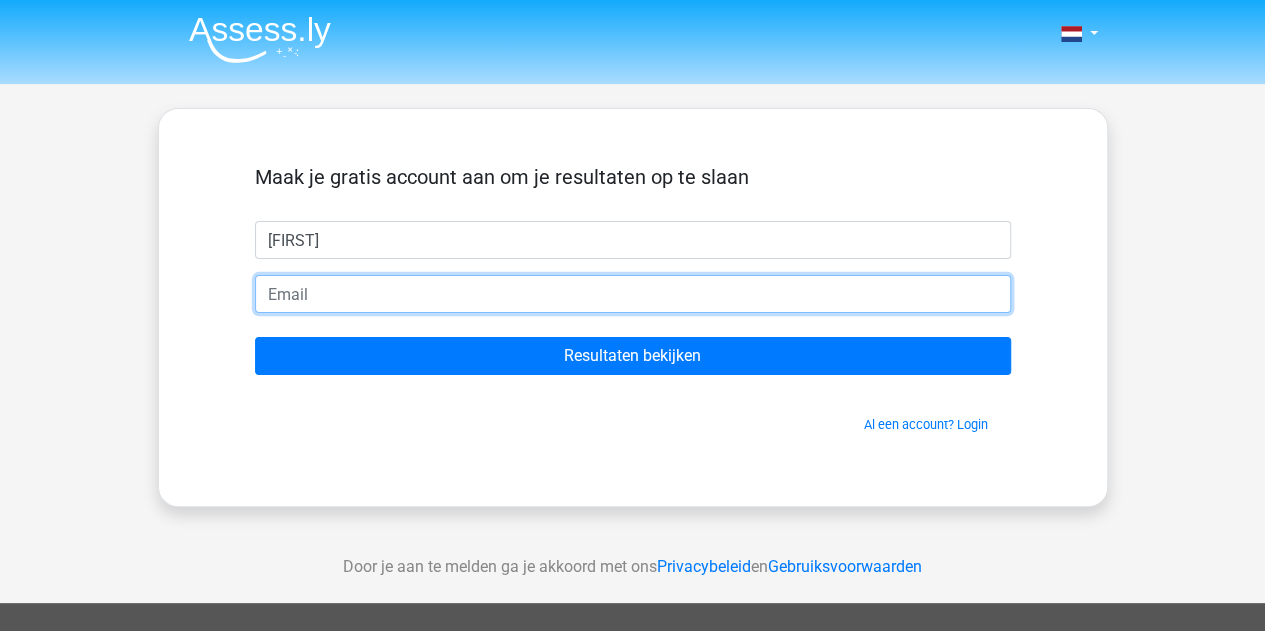 click at bounding box center [633, 294] 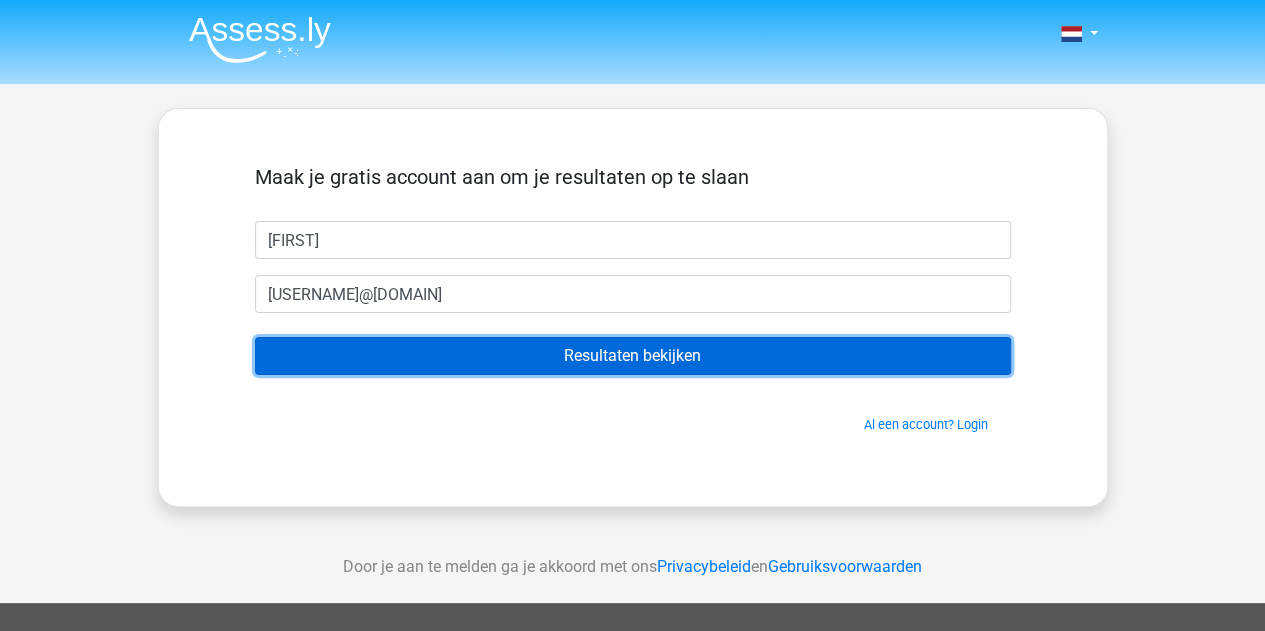 click on "Resultaten bekijken" at bounding box center (633, 356) 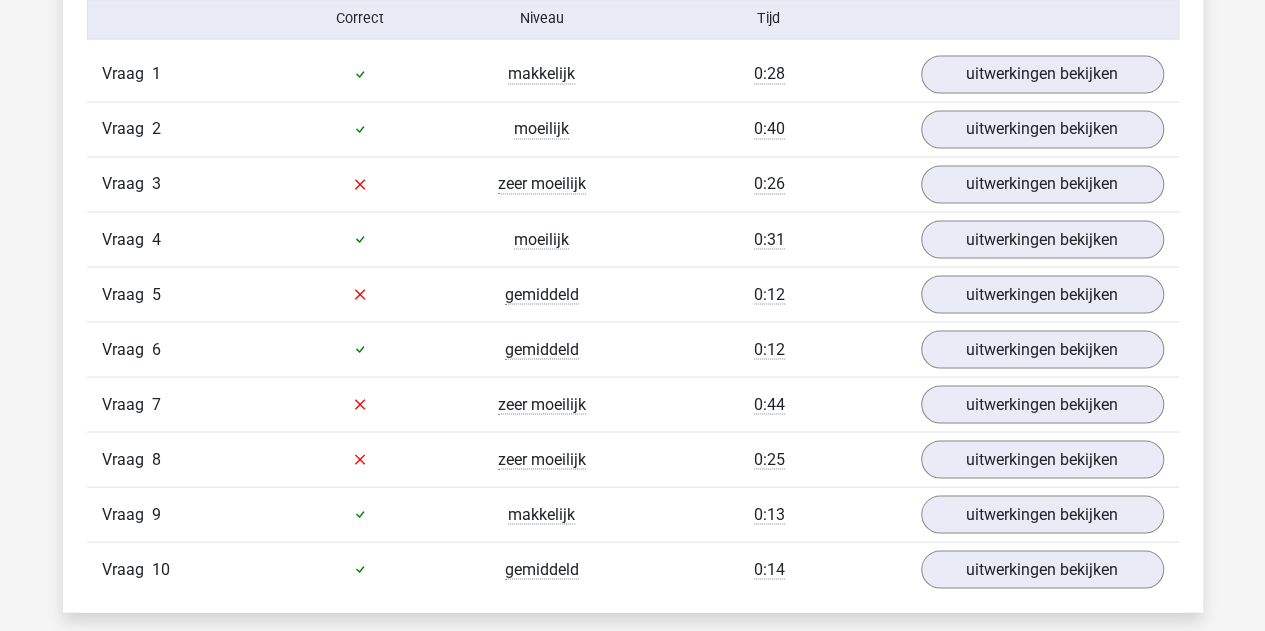 scroll, scrollTop: 1679, scrollLeft: 0, axis: vertical 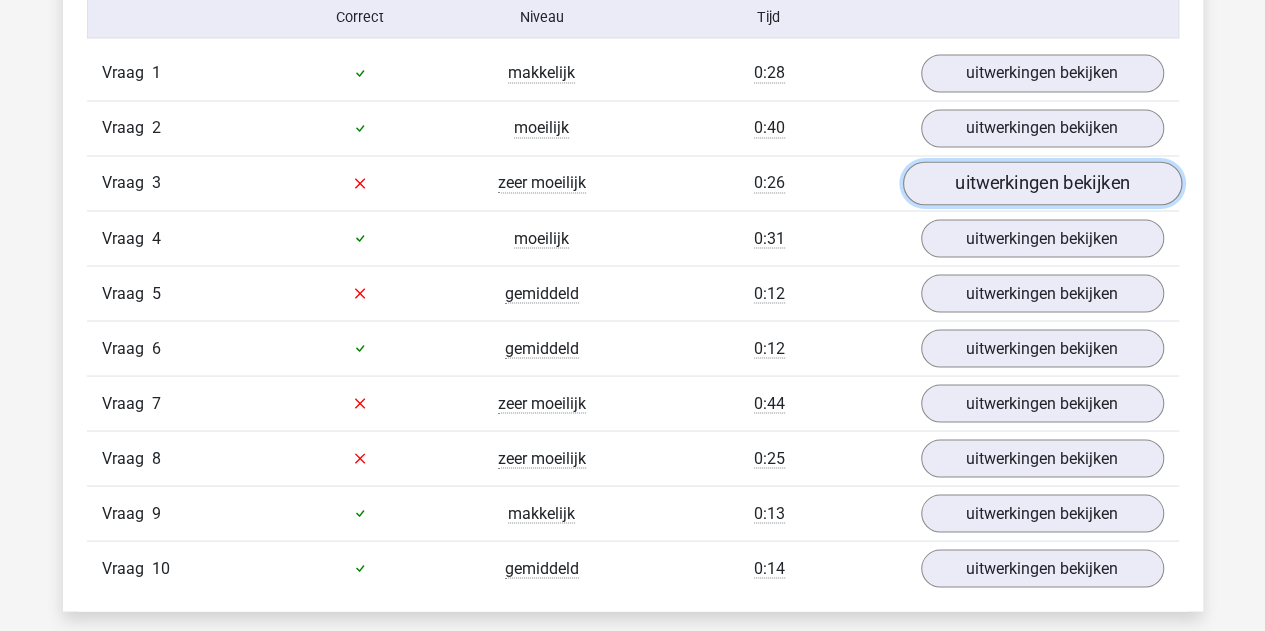 click on "uitwerkingen bekijken" at bounding box center [1041, 183] 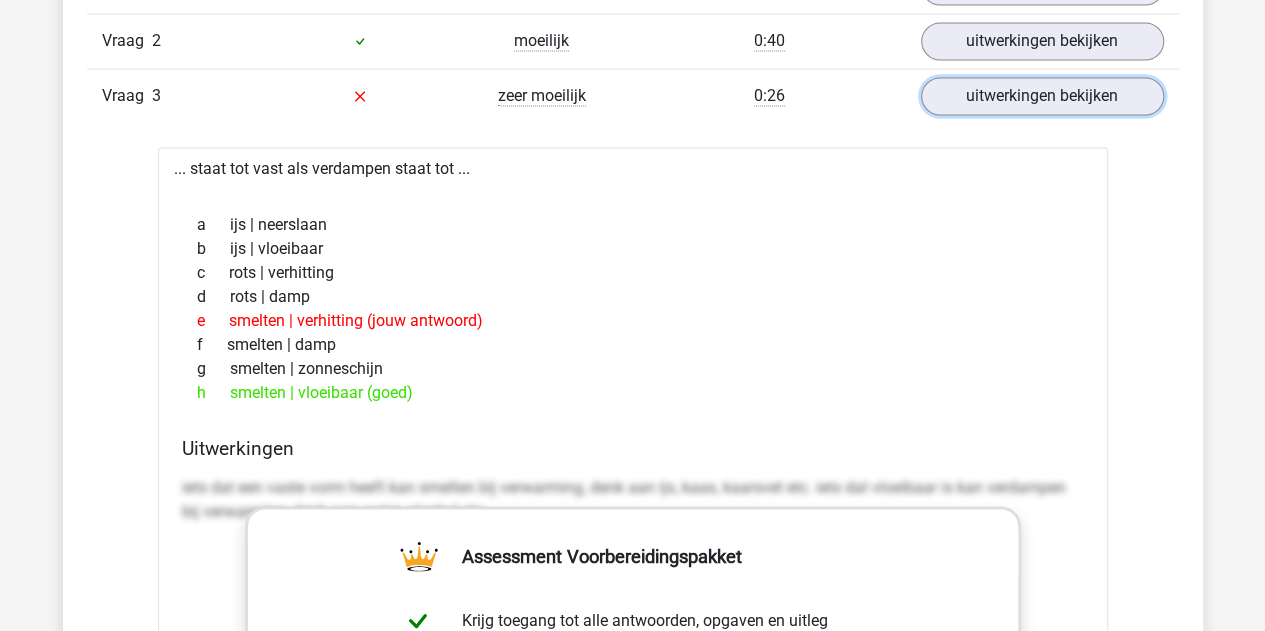 scroll, scrollTop: 1772, scrollLeft: 0, axis: vertical 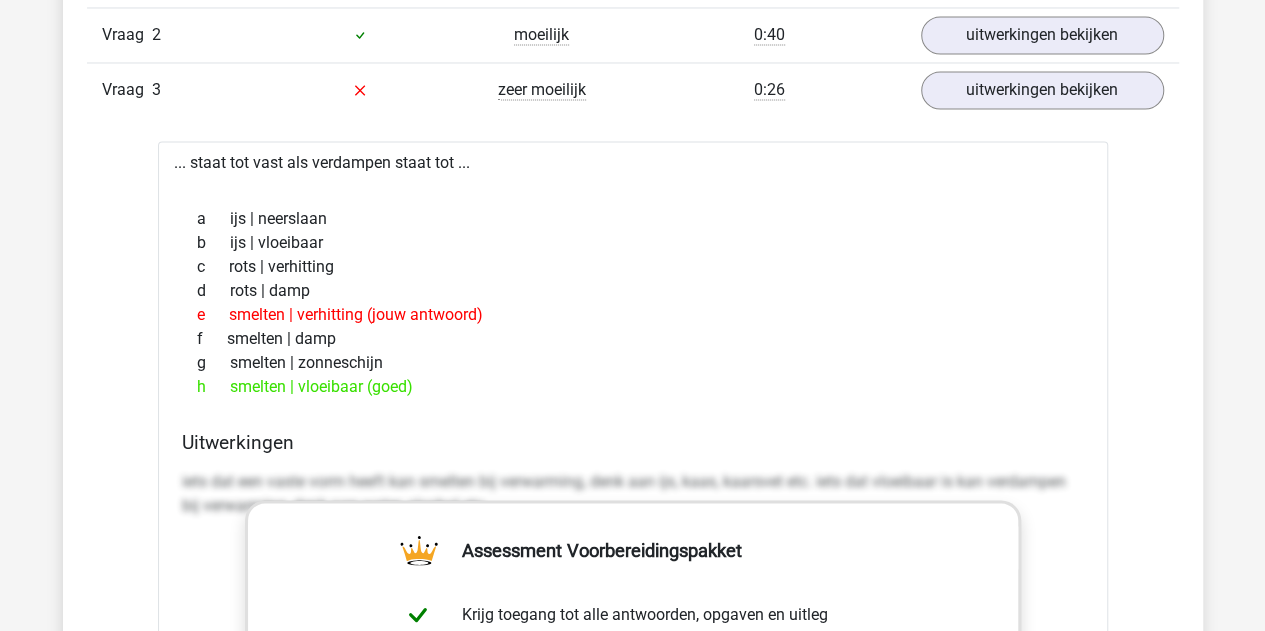 click on "h
smelten | vloeibaar
(goed)" at bounding box center (633, 386) 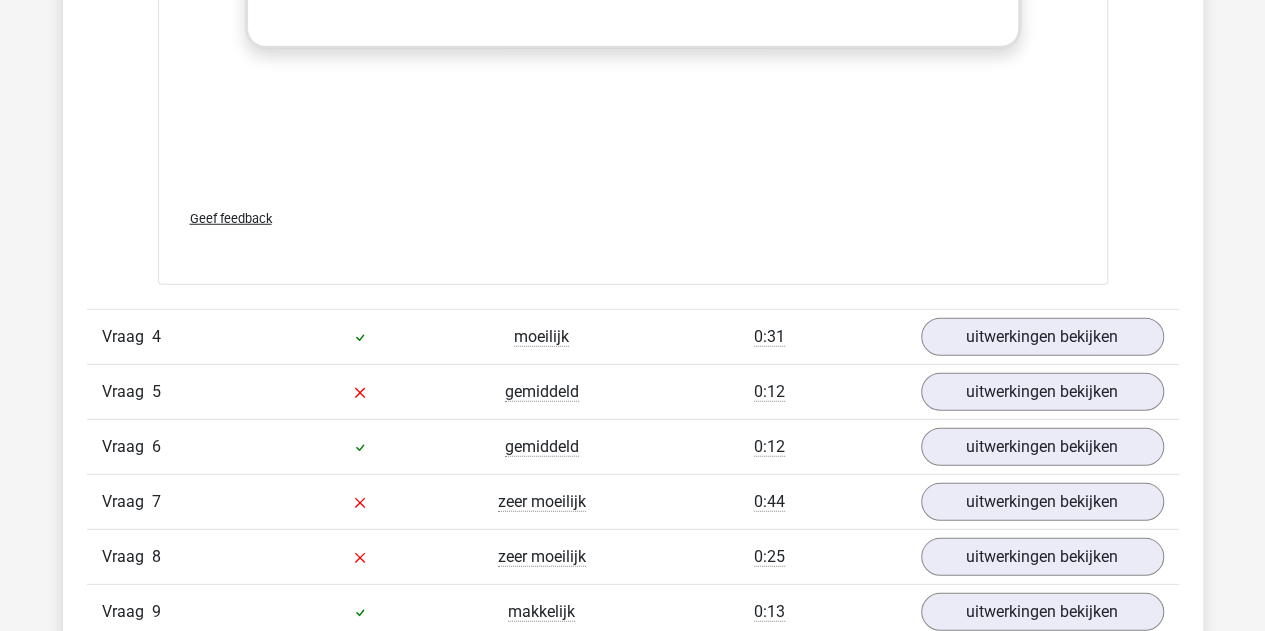 click on "Vraag
5
gemiddeld
0:12
uitwerkingen bekijken" at bounding box center (633, 391) 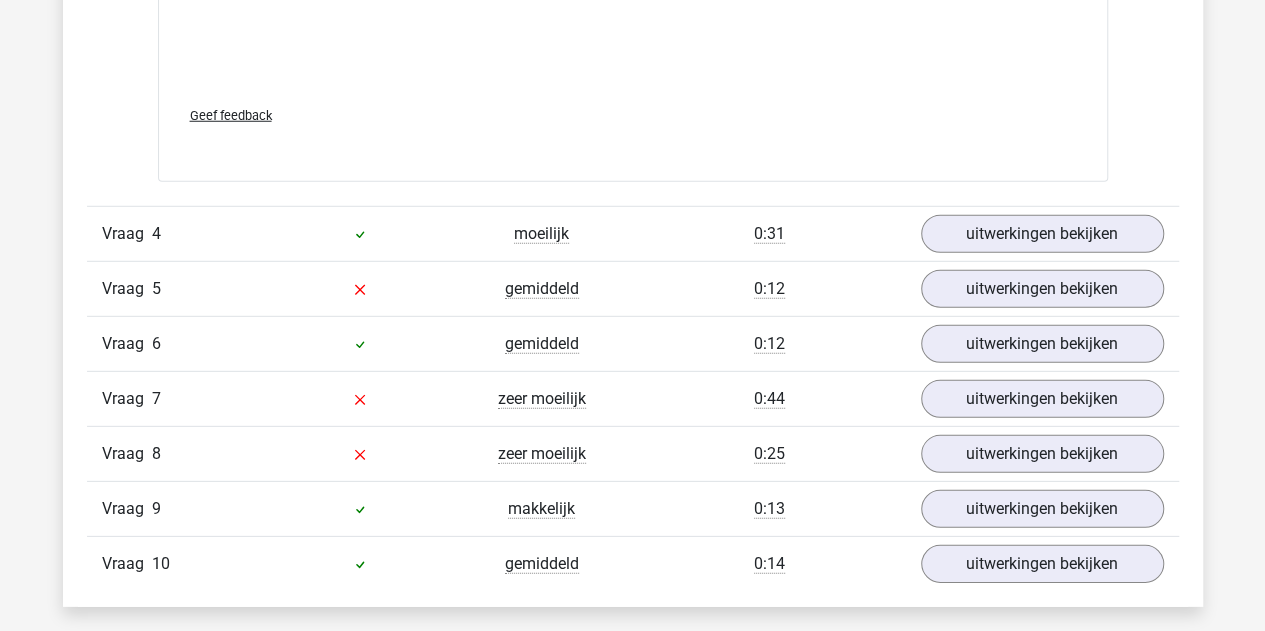 scroll, scrollTop: 2744, scrollLeft: 0, axis: vertical 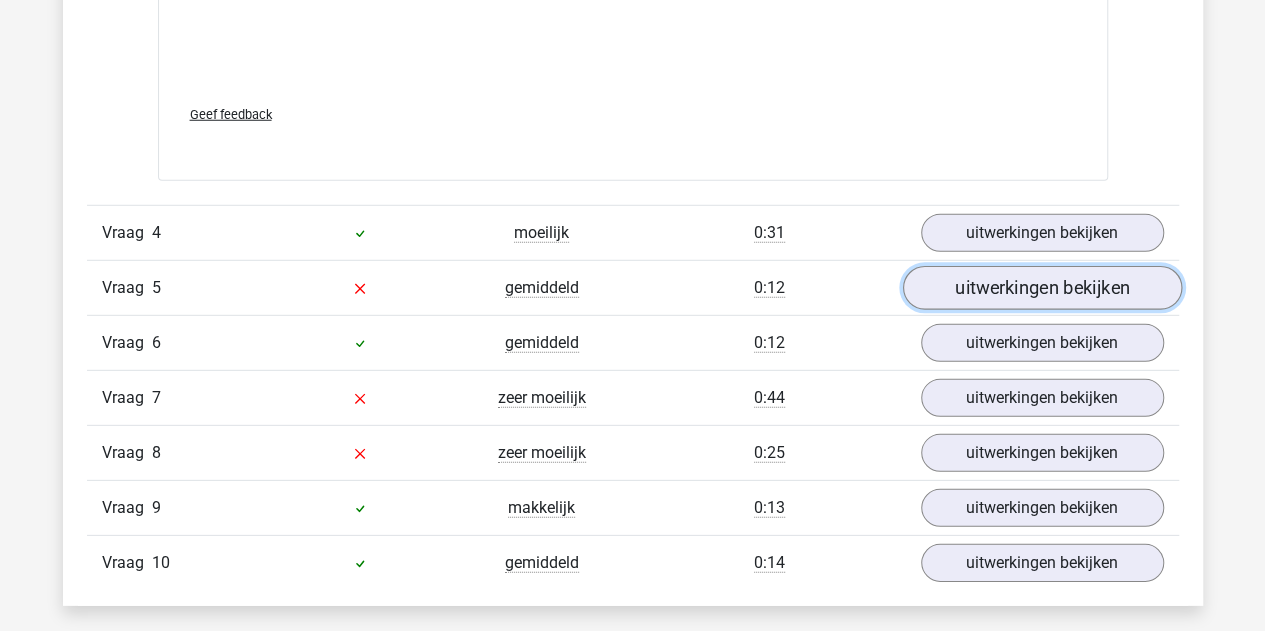 click on "uitwerkingen bekijken" at bounding box center (1041, 288) 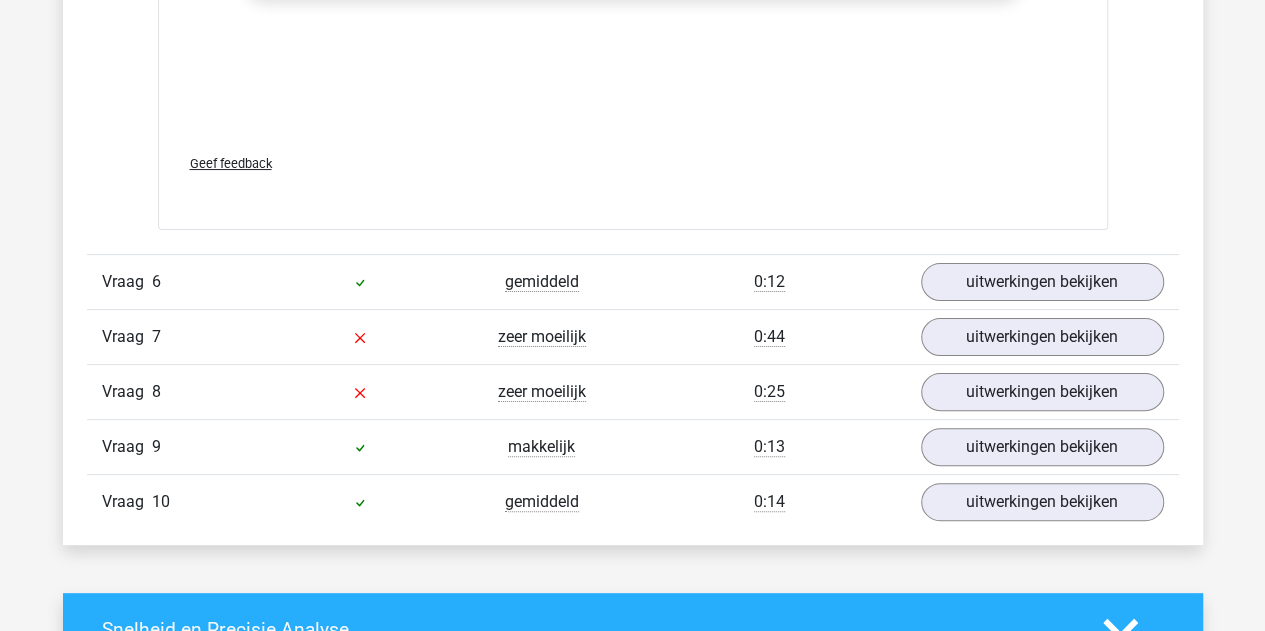 scroll, scrollTop: 3866, scrollLeft: 0, axis: vertical 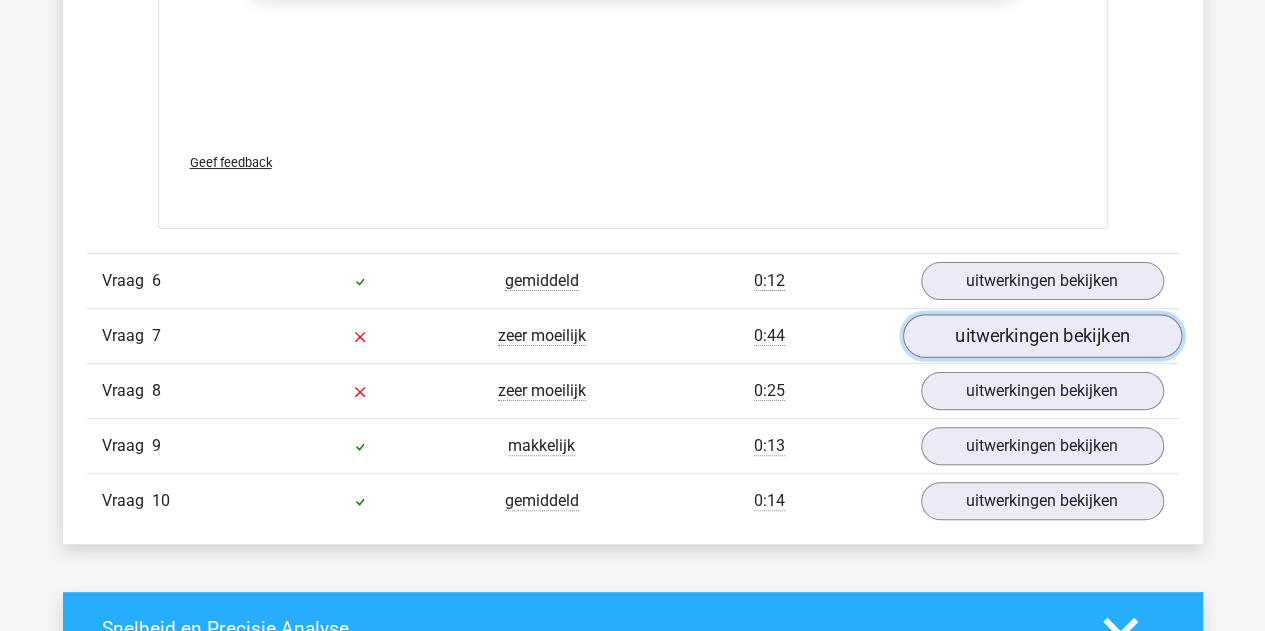 click on "uitwerkingen bekijken" at bounding box center [1041, 336] 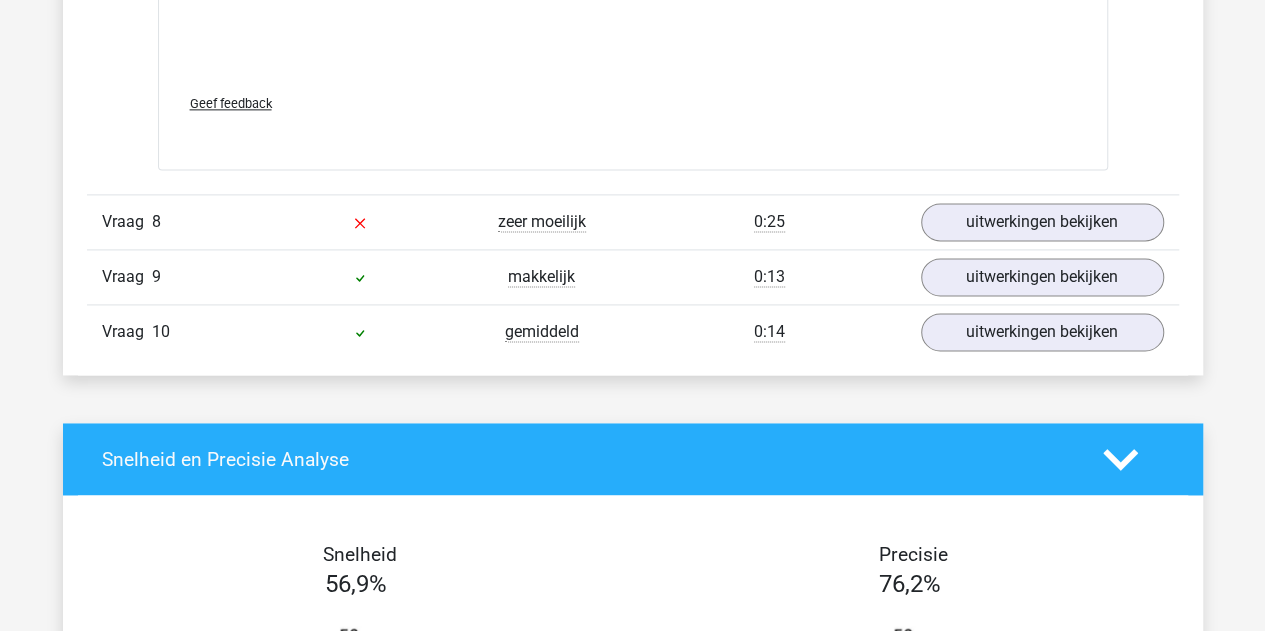 scroll, scrollTop: 5097, scrollLeft: 0, axis: vertical 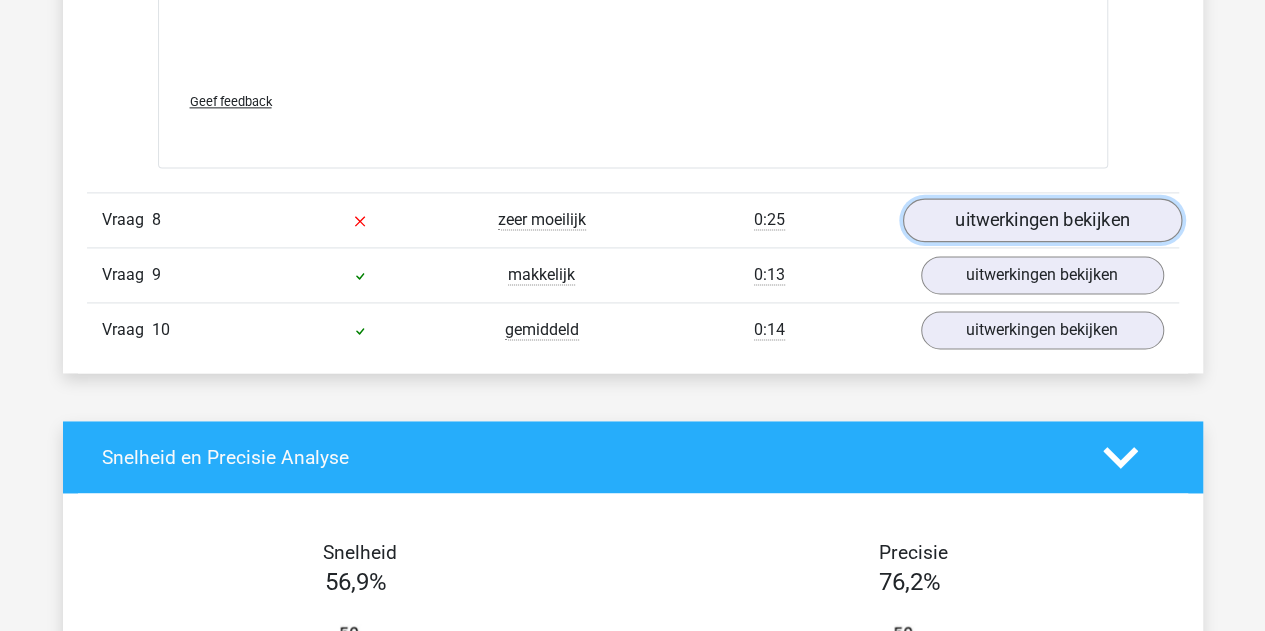 click on "uitwerkingen bekijken" at bounding box center (1041, 220) 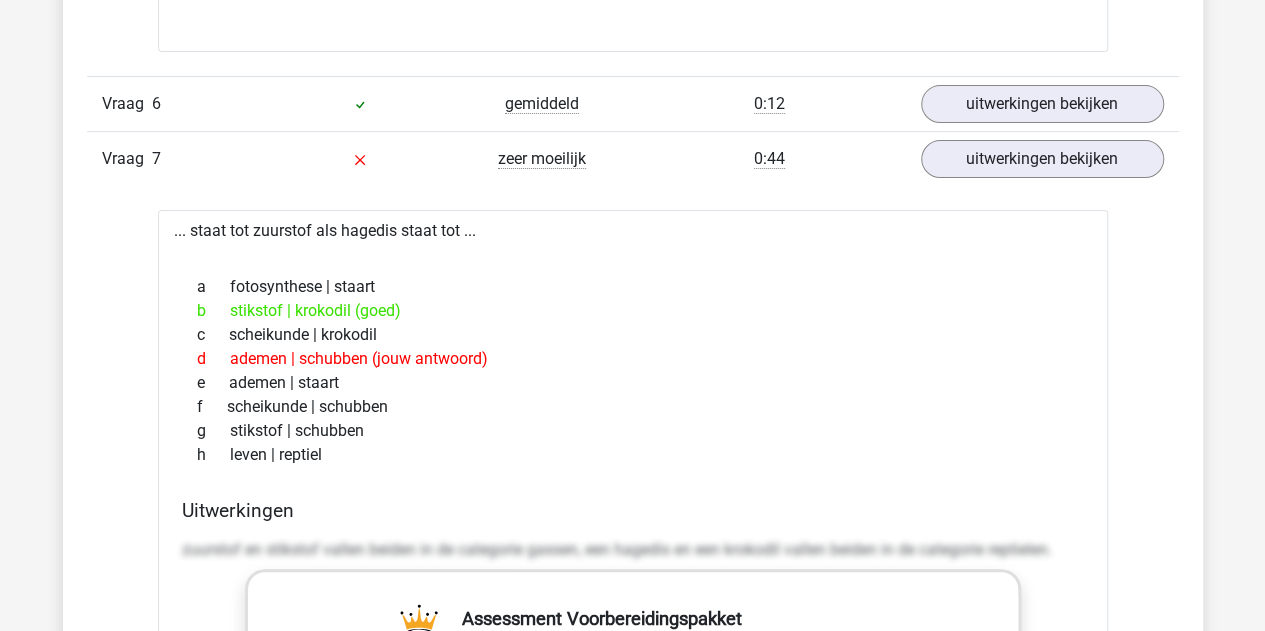 scroll, scrollTop: 4042, scrollLeft: 0, axis: vertical 